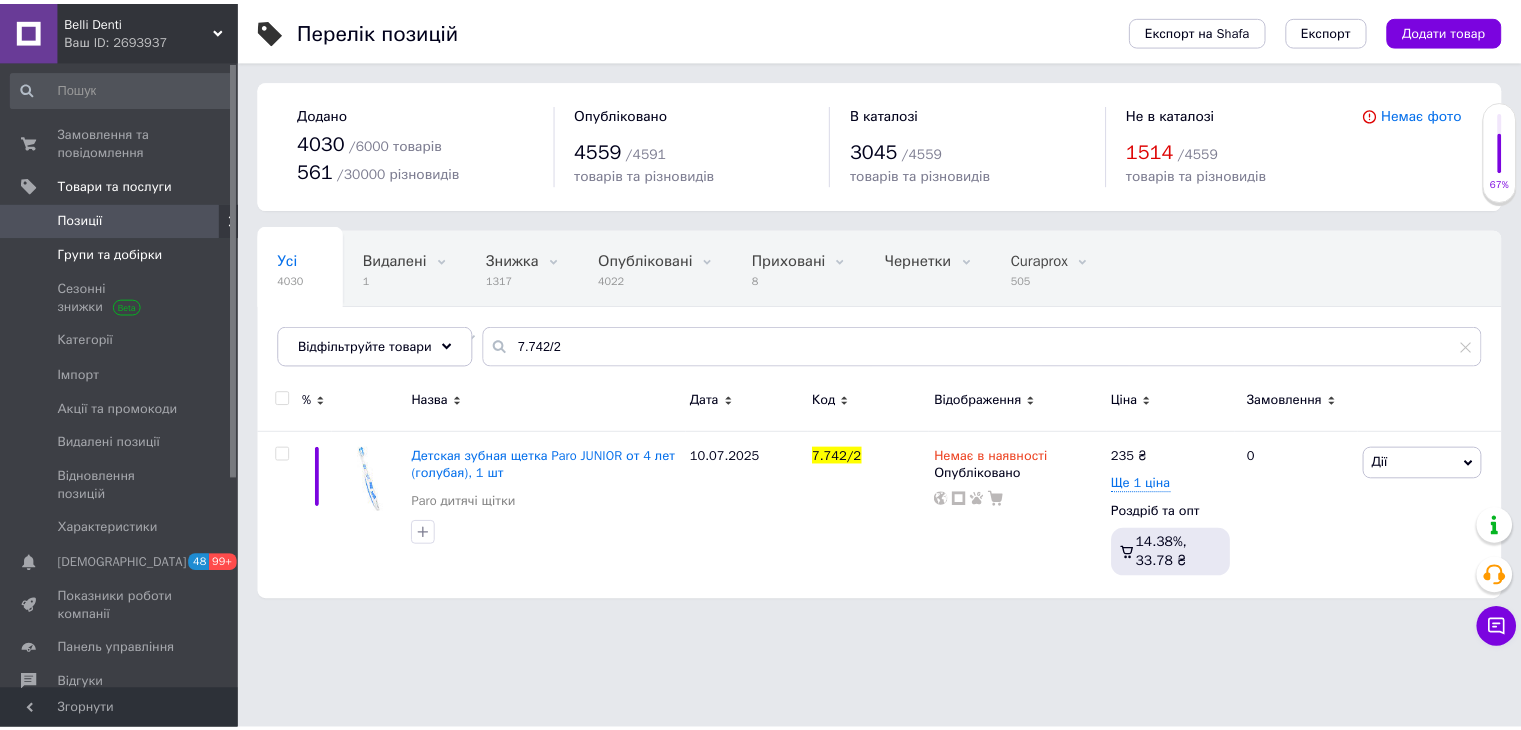 scroll, scrollTop: 0, scrollLeft: 0, axis: both 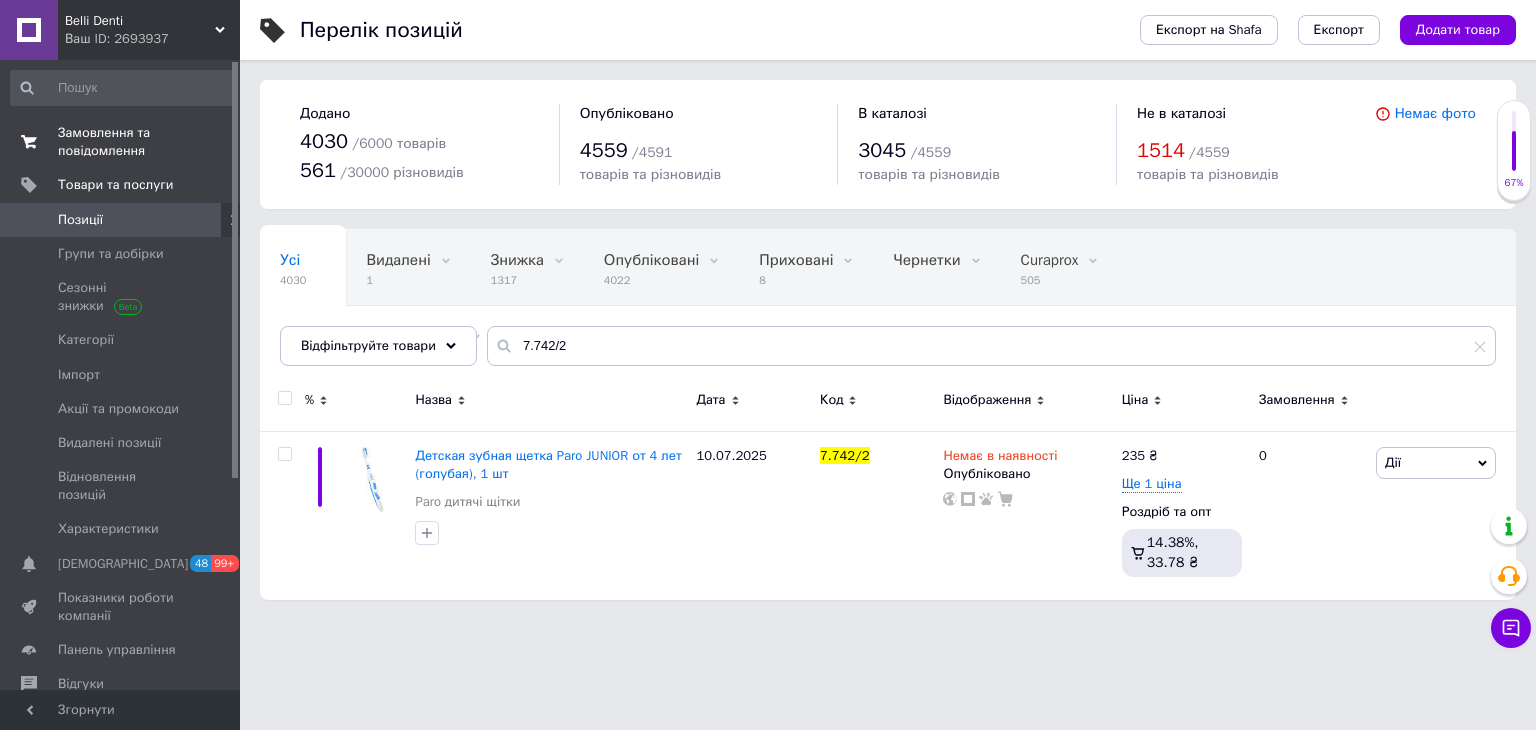 click on "Замовлення та повідомлення" at bounding box center [121, 142] 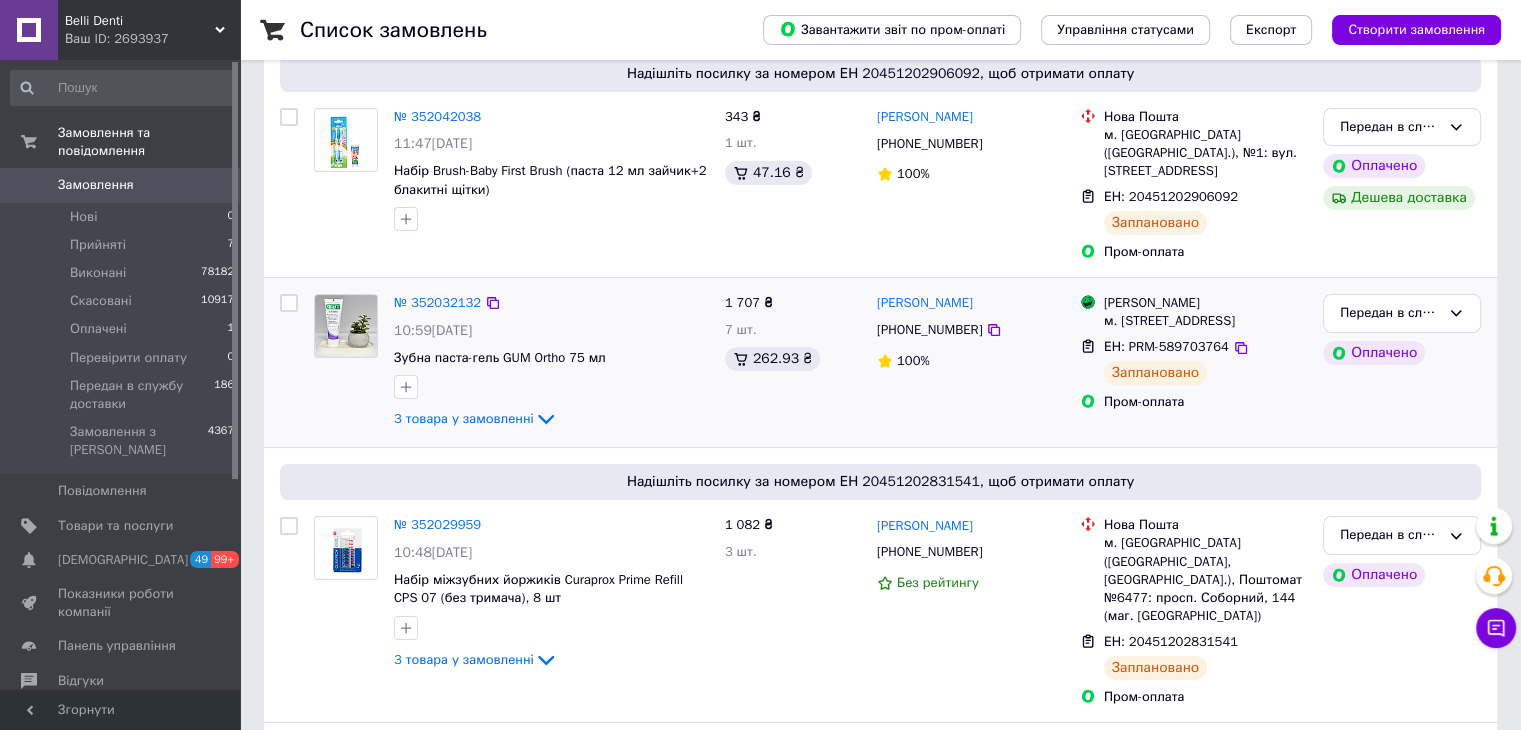 scroll, scrollTop: 200, scrollLeft: 0, axis: vertical 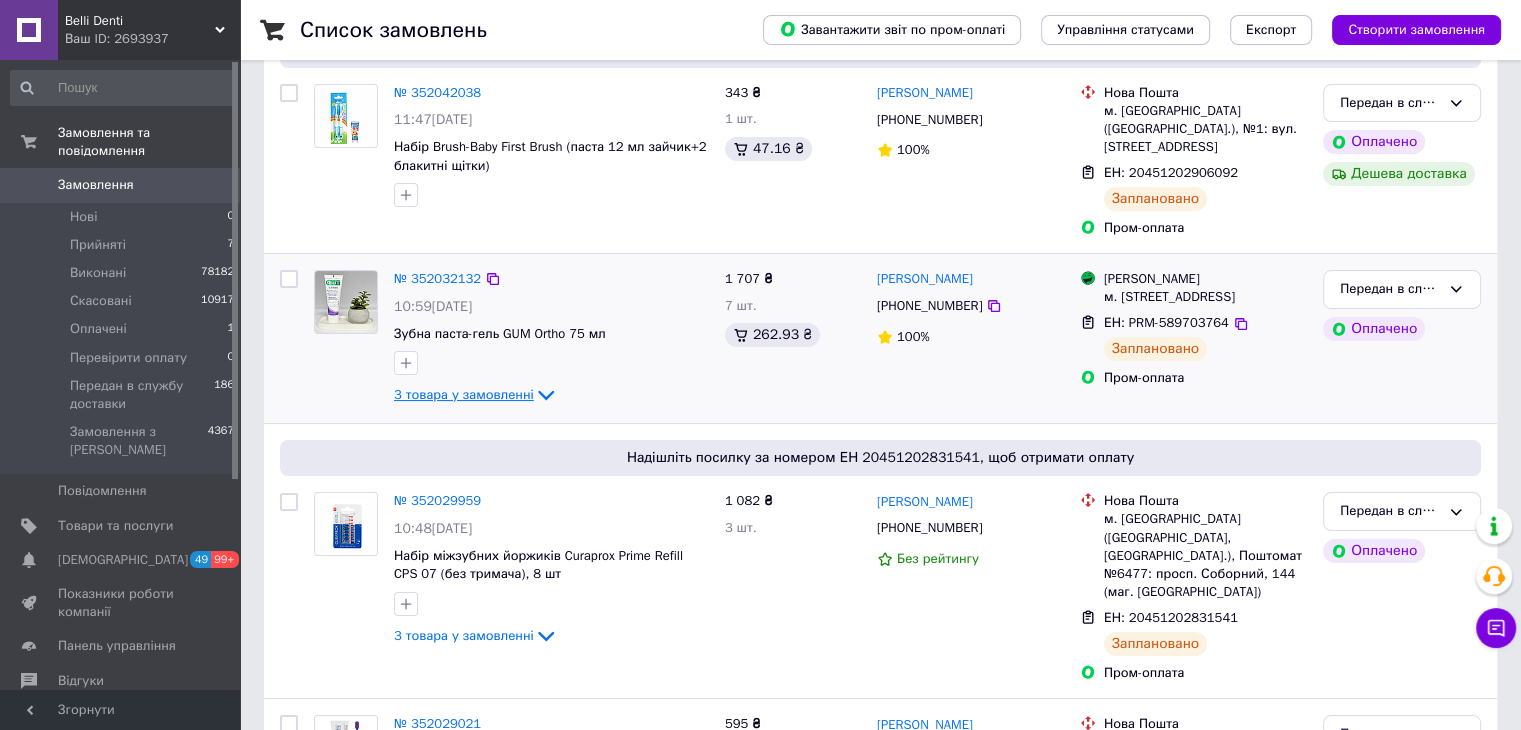 click 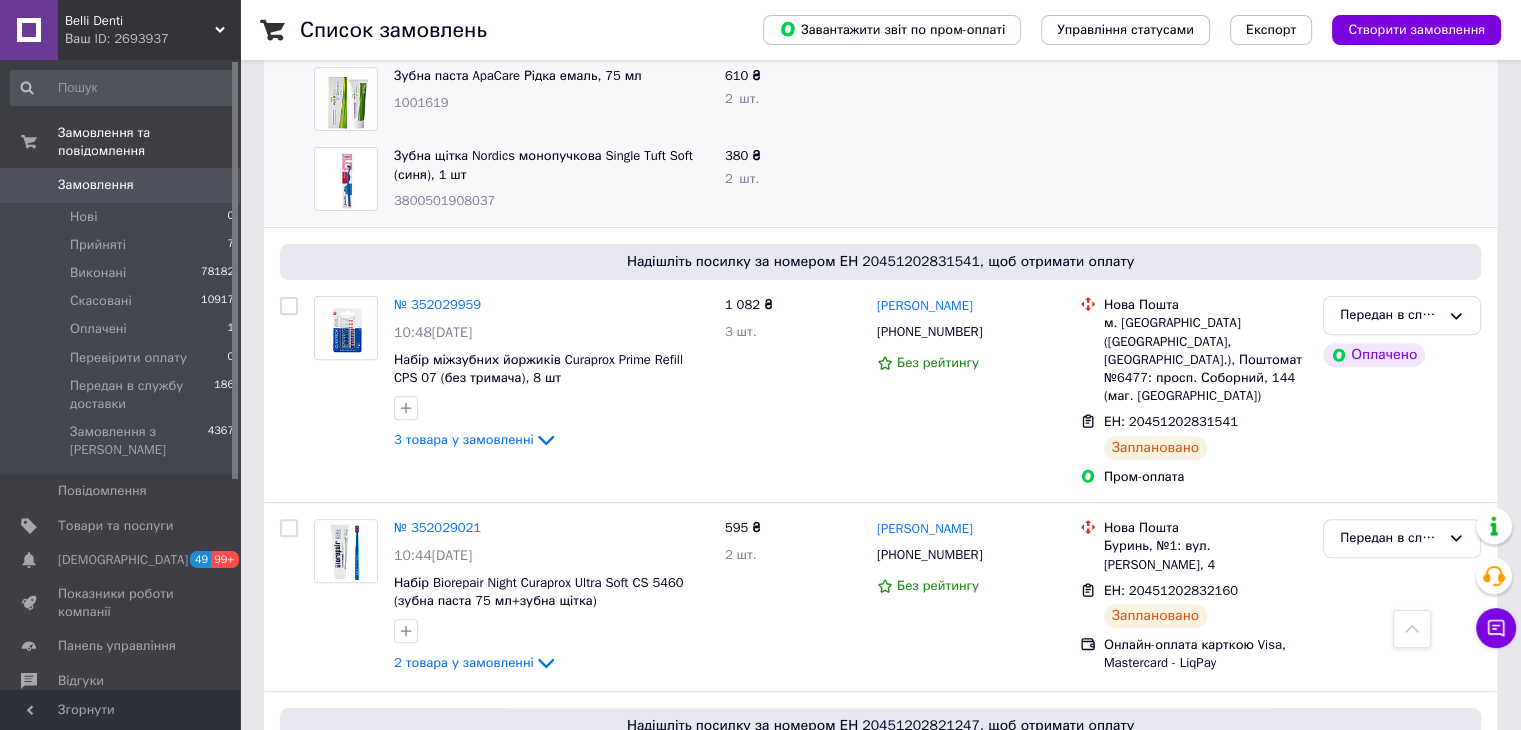 scroll, scrollTop: 800, scrollLeft: 0, axis: vertical 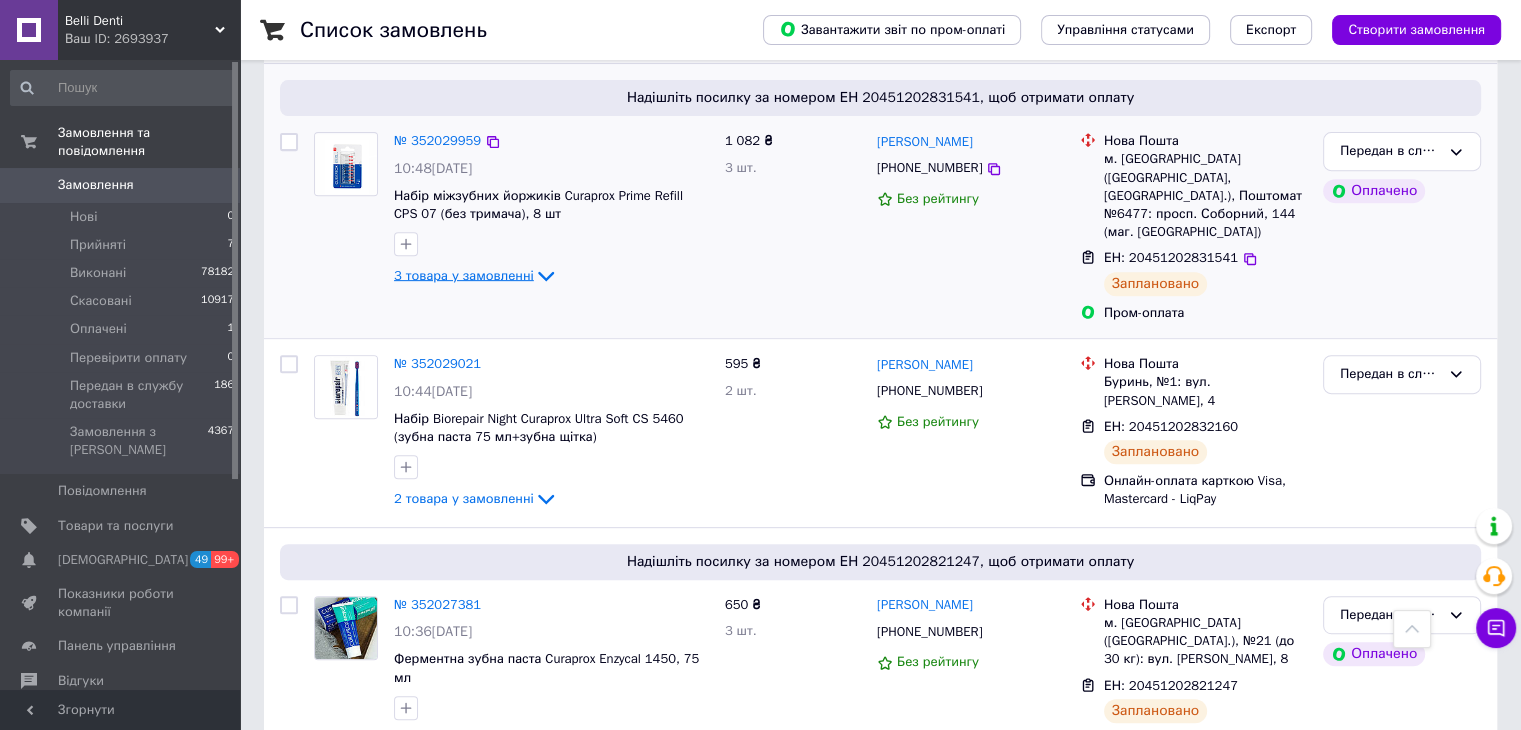 click 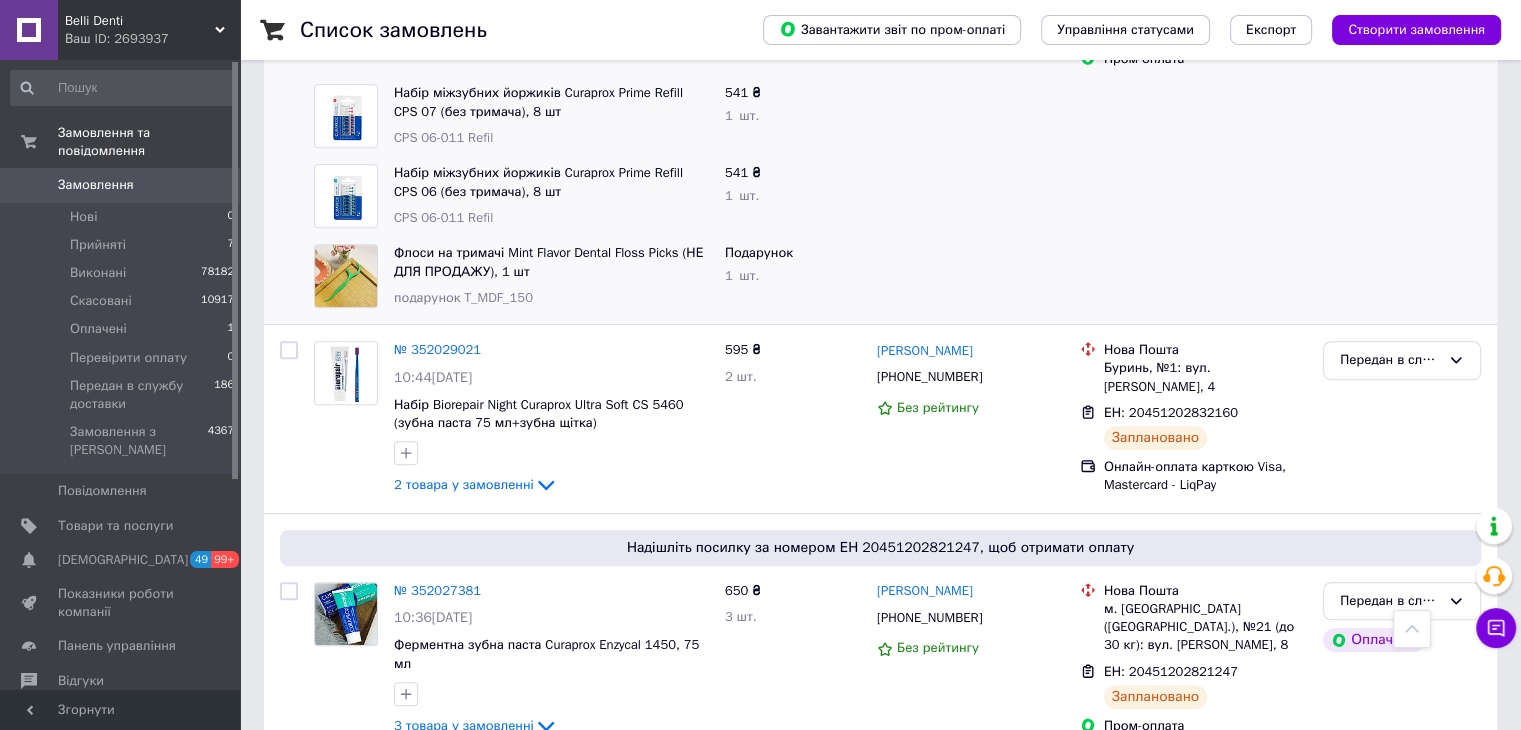 scroll, scrollTop: 1100, scrollLeft: 0, axis: vertical 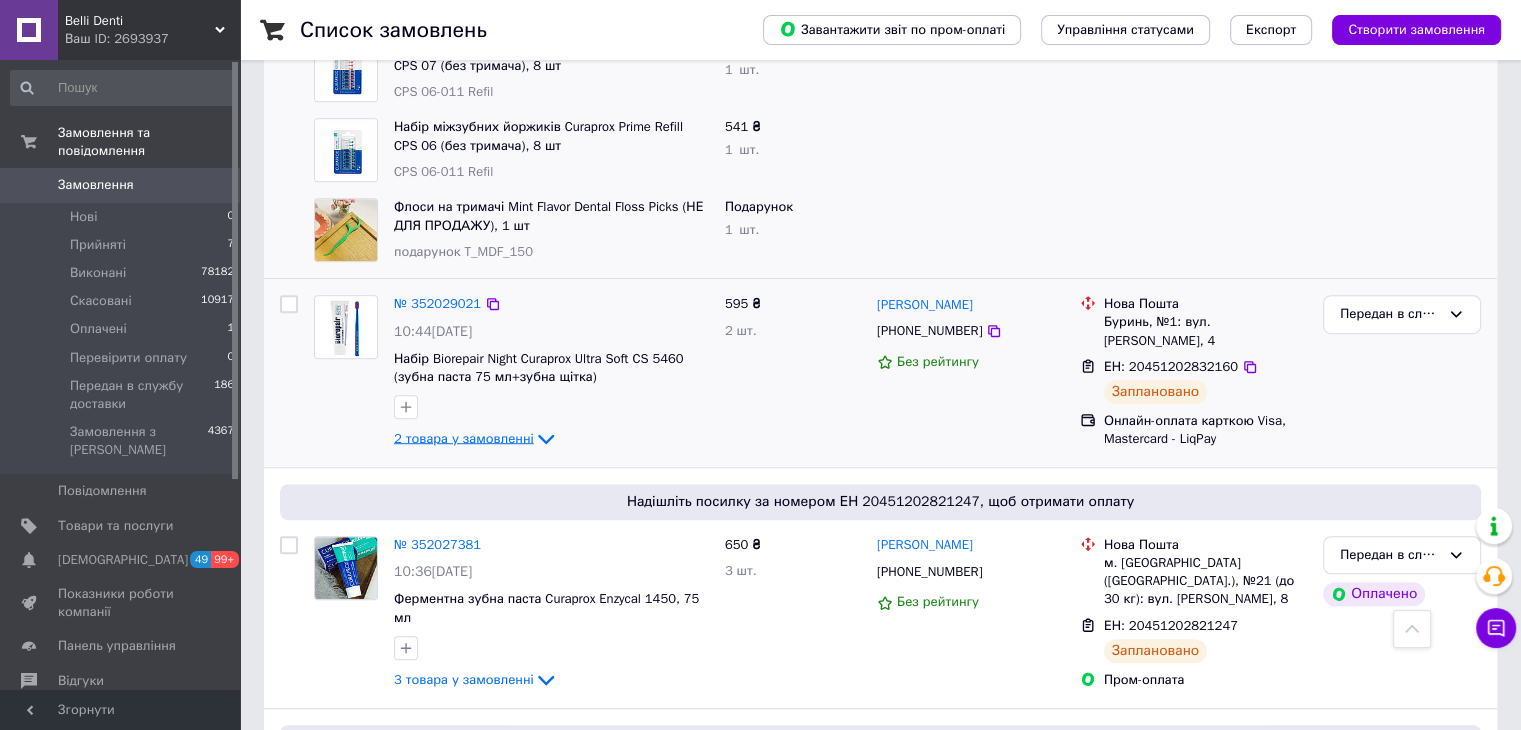 click 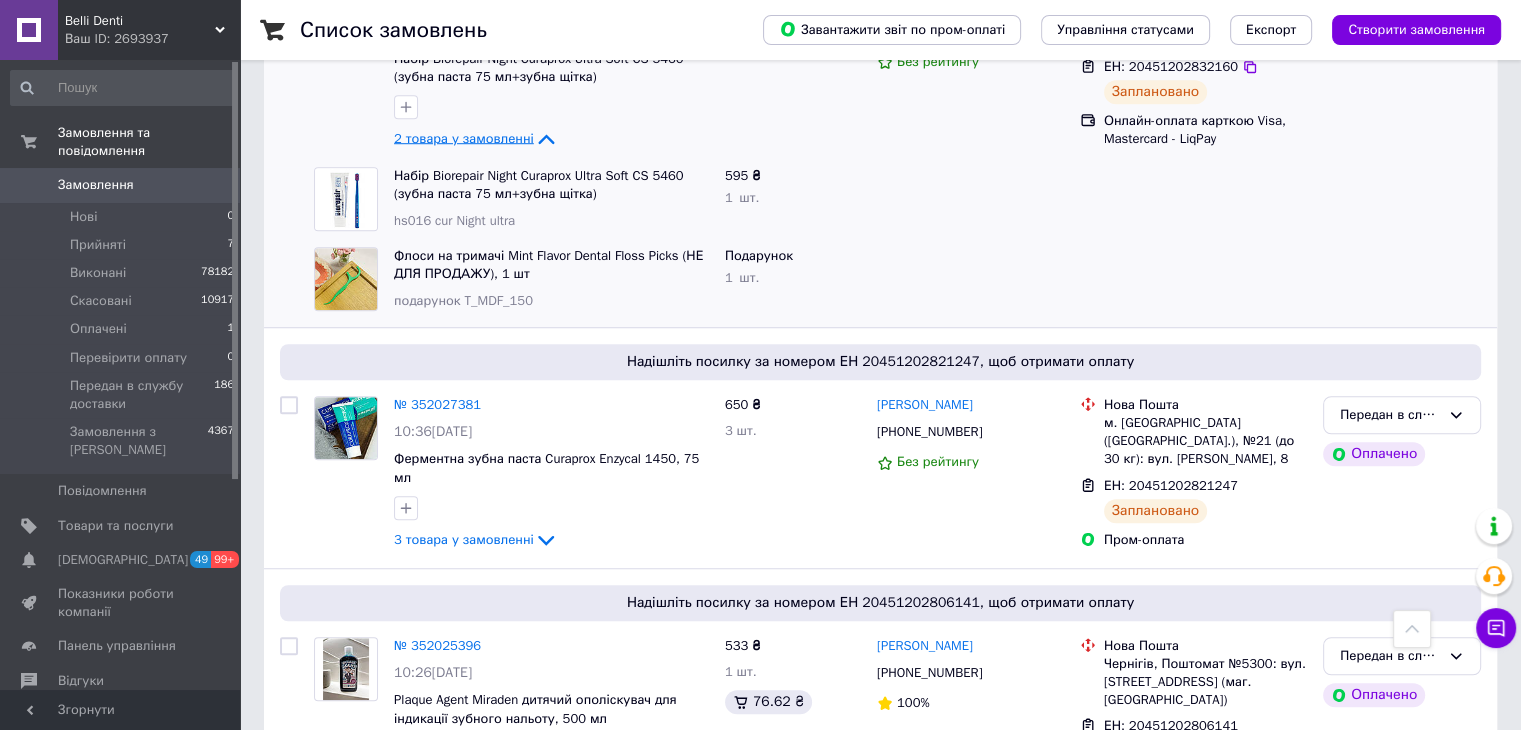 scroll, scrollTop: 1500, scrollLeft: 0, axis: vertical 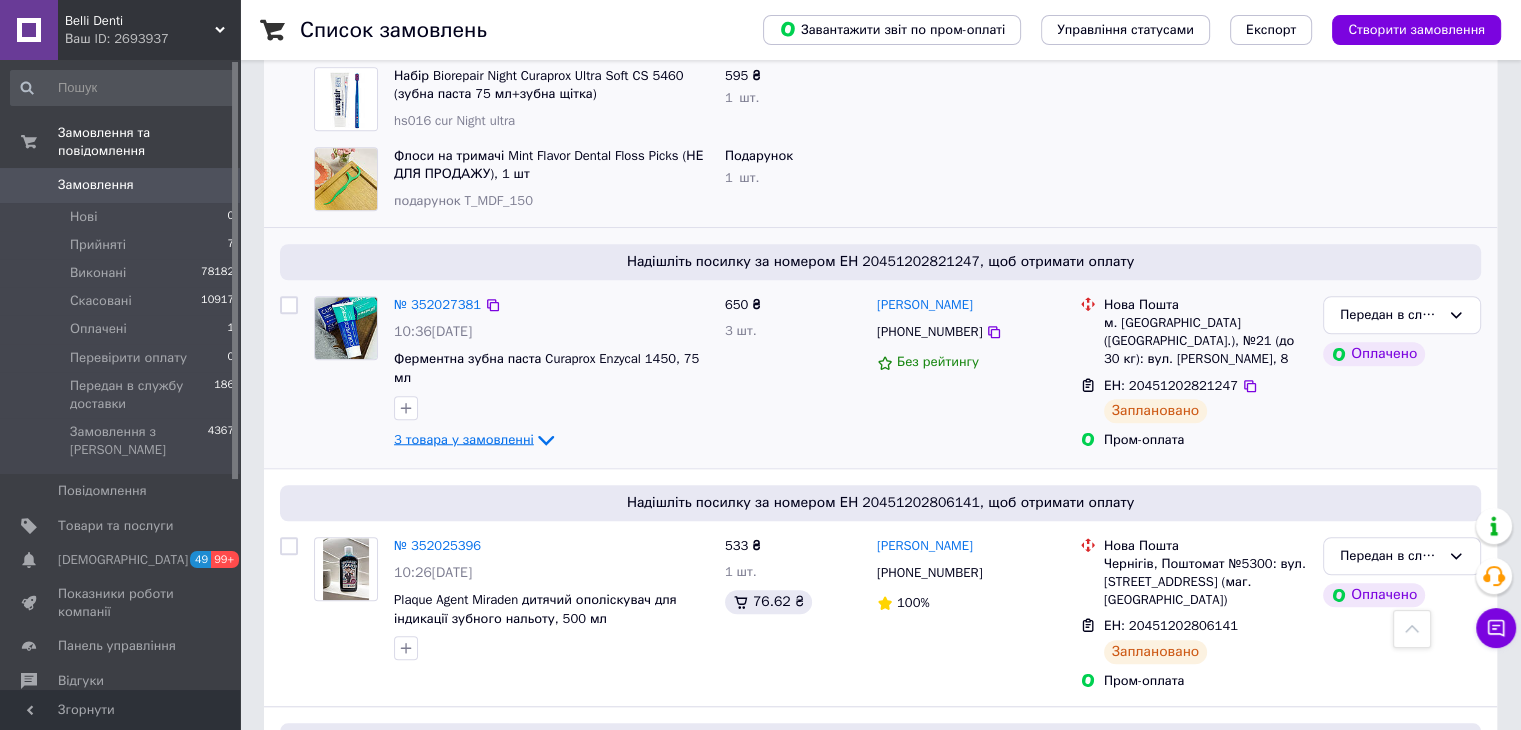 click 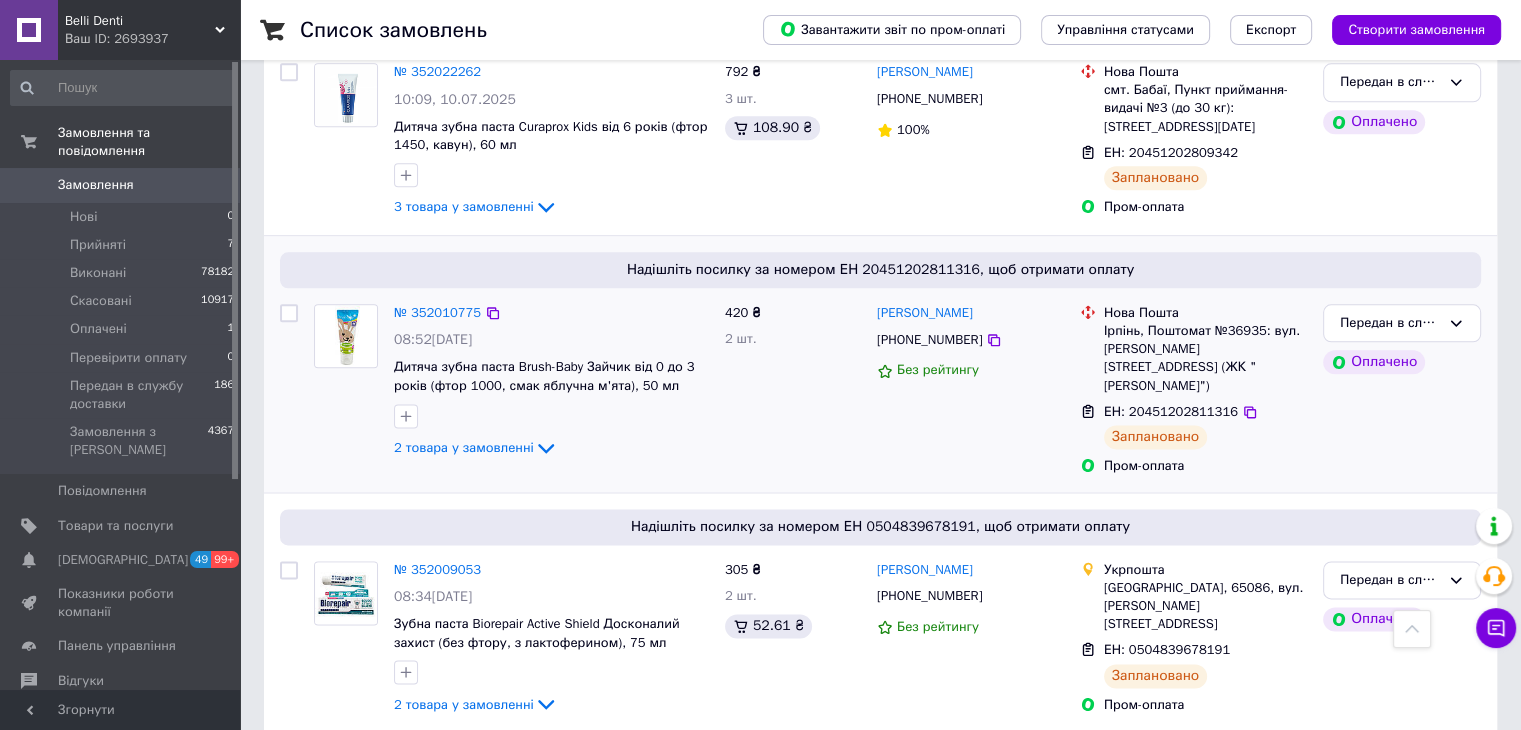 scroll, scrollTop: 2500, scrollLeft: 0, axis: vertical 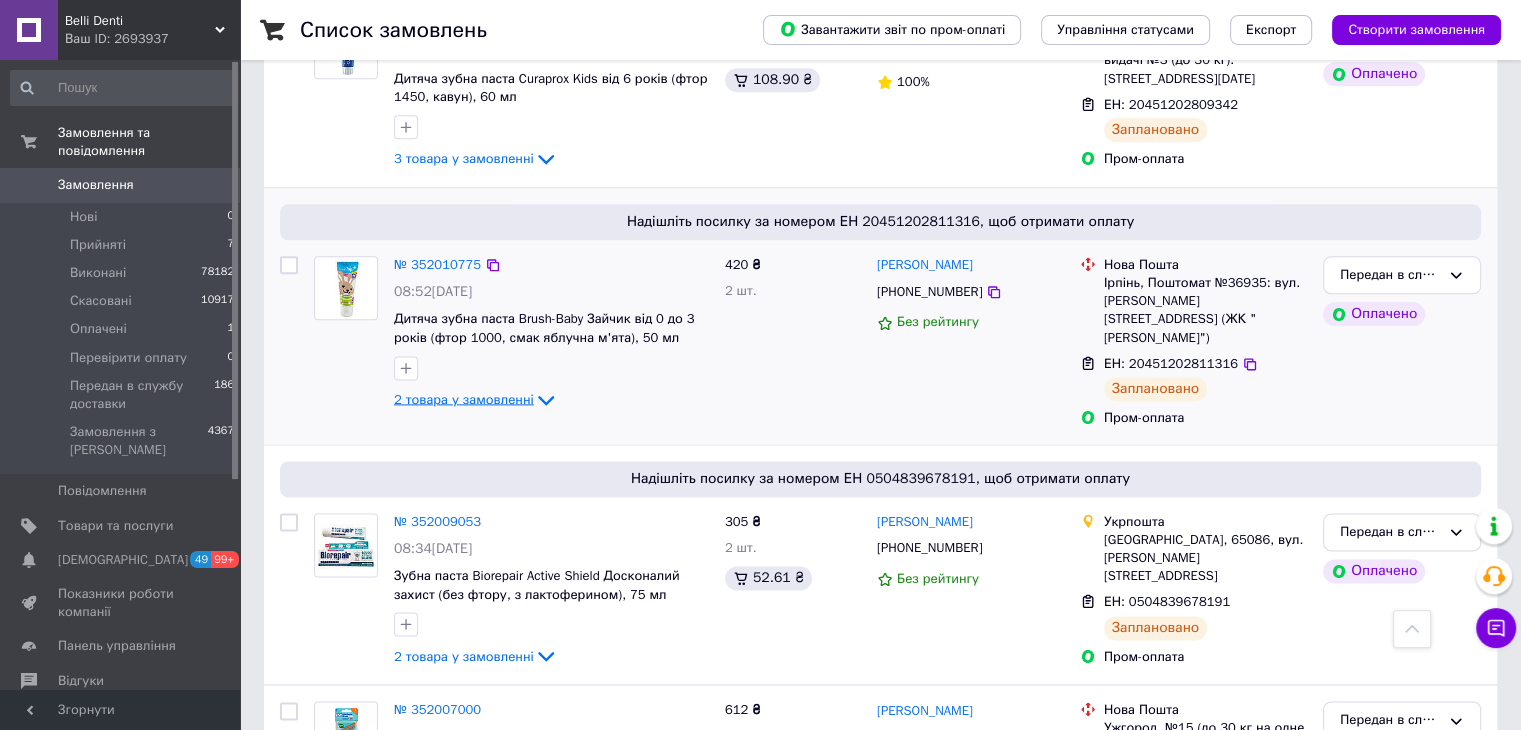 click 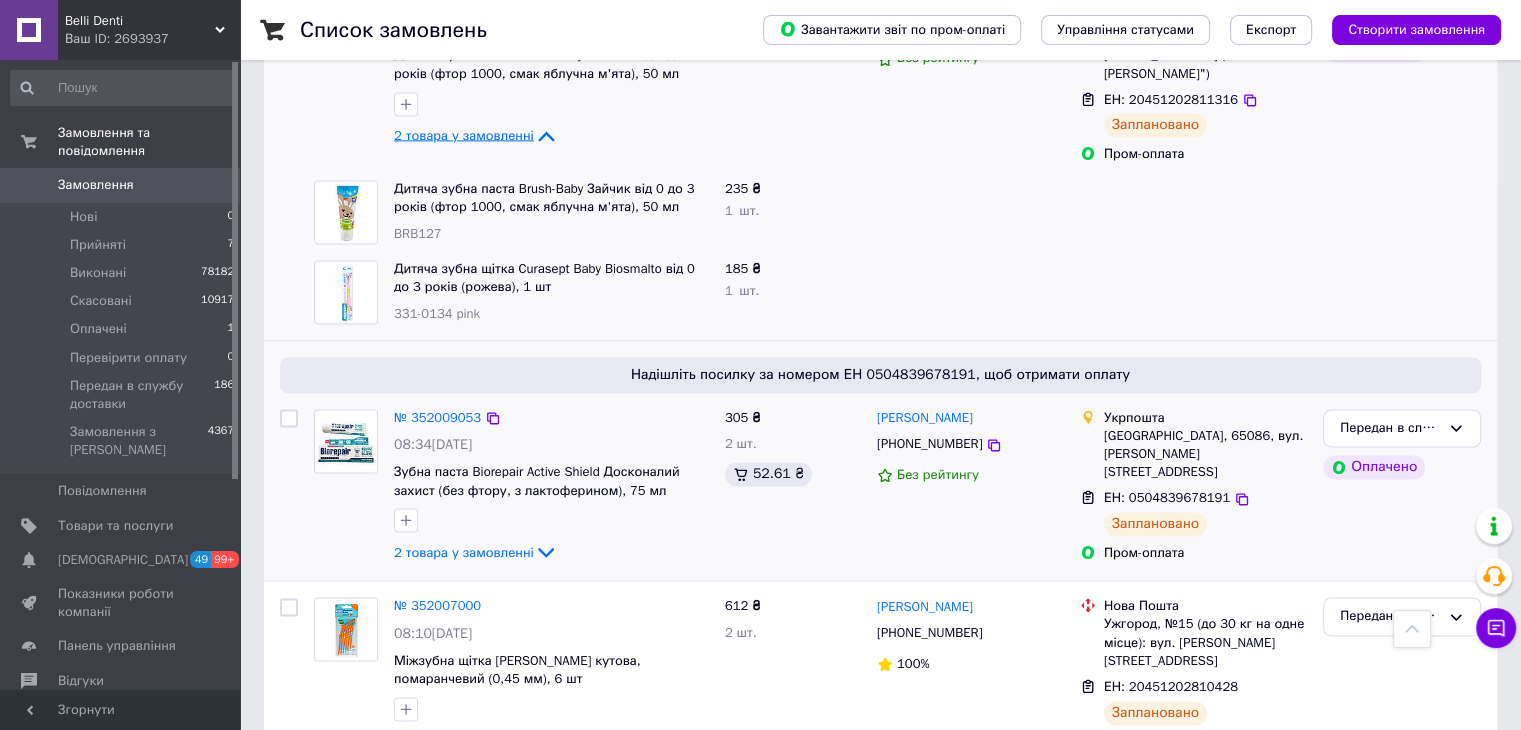 scroll, scrollTop: 2800, scrollLeft: 0, axis: vertical 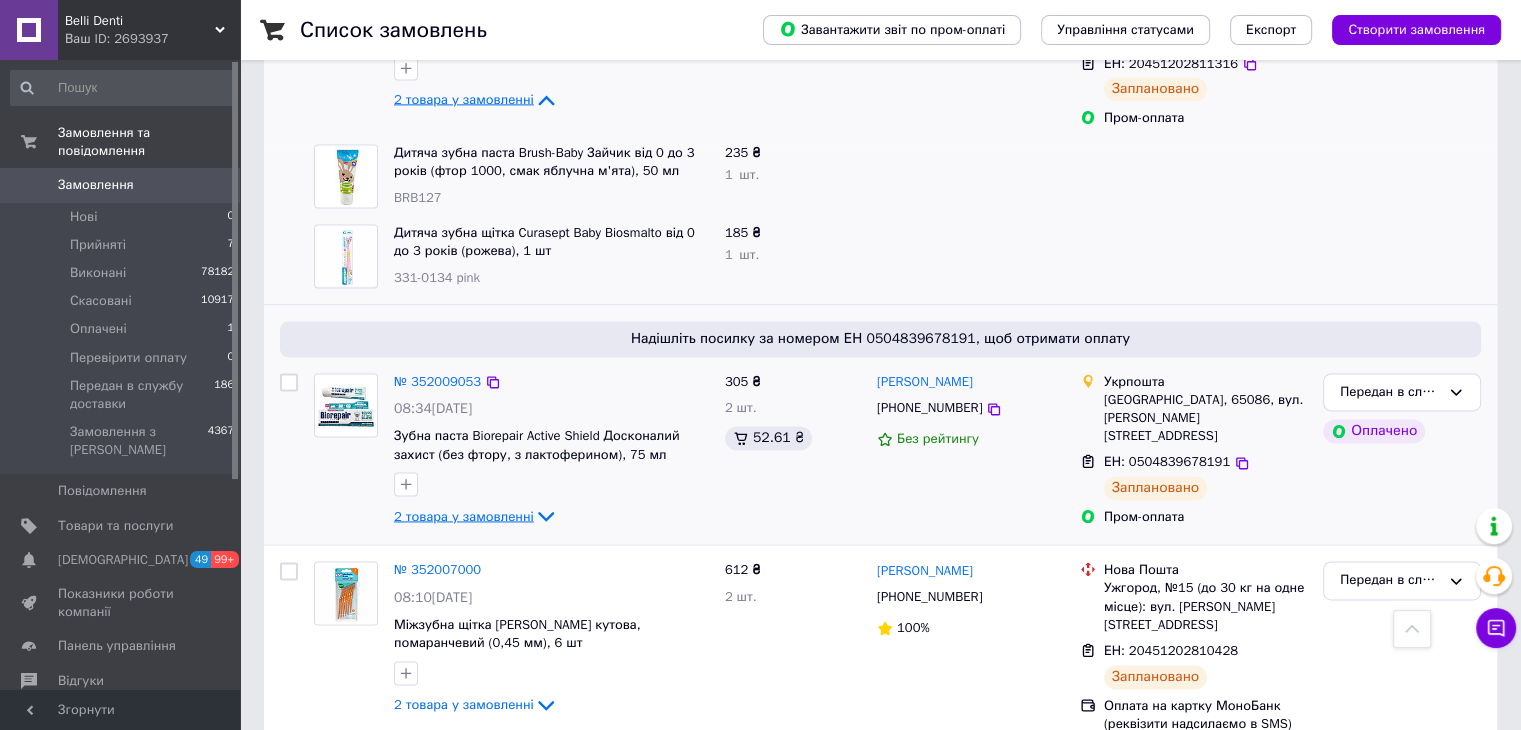 click 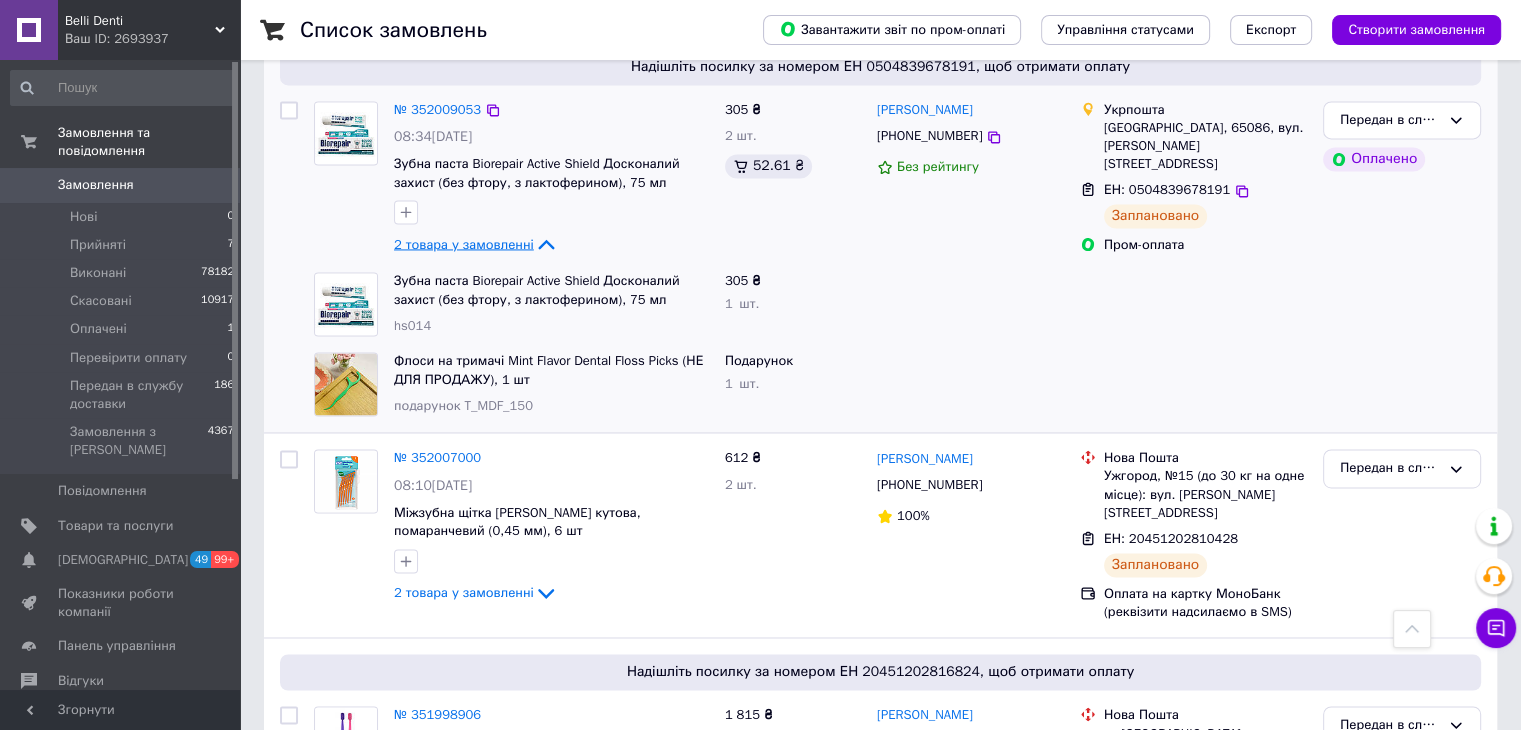 scroll, scrollTop: 3100, scrollLeft: 0, axis: vertical 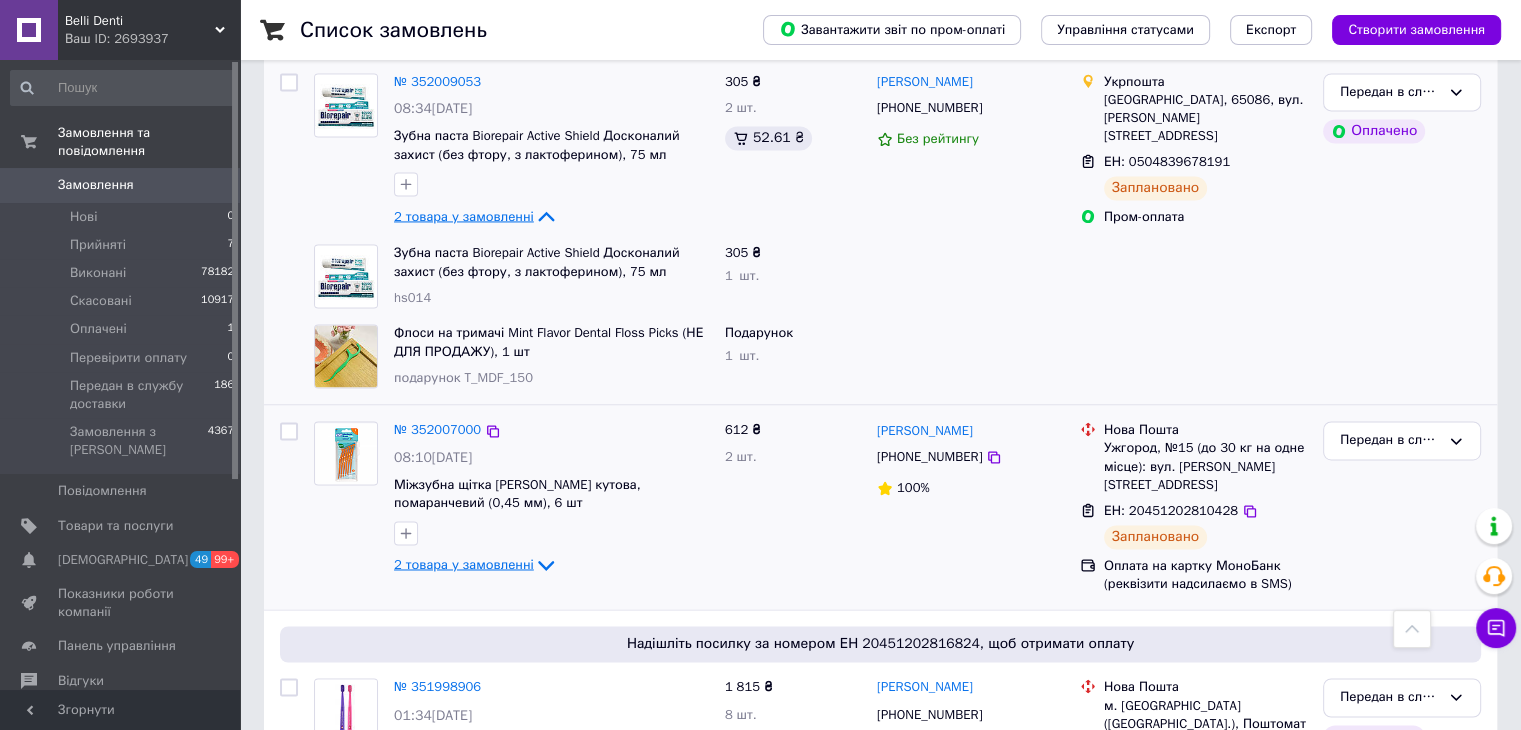 click 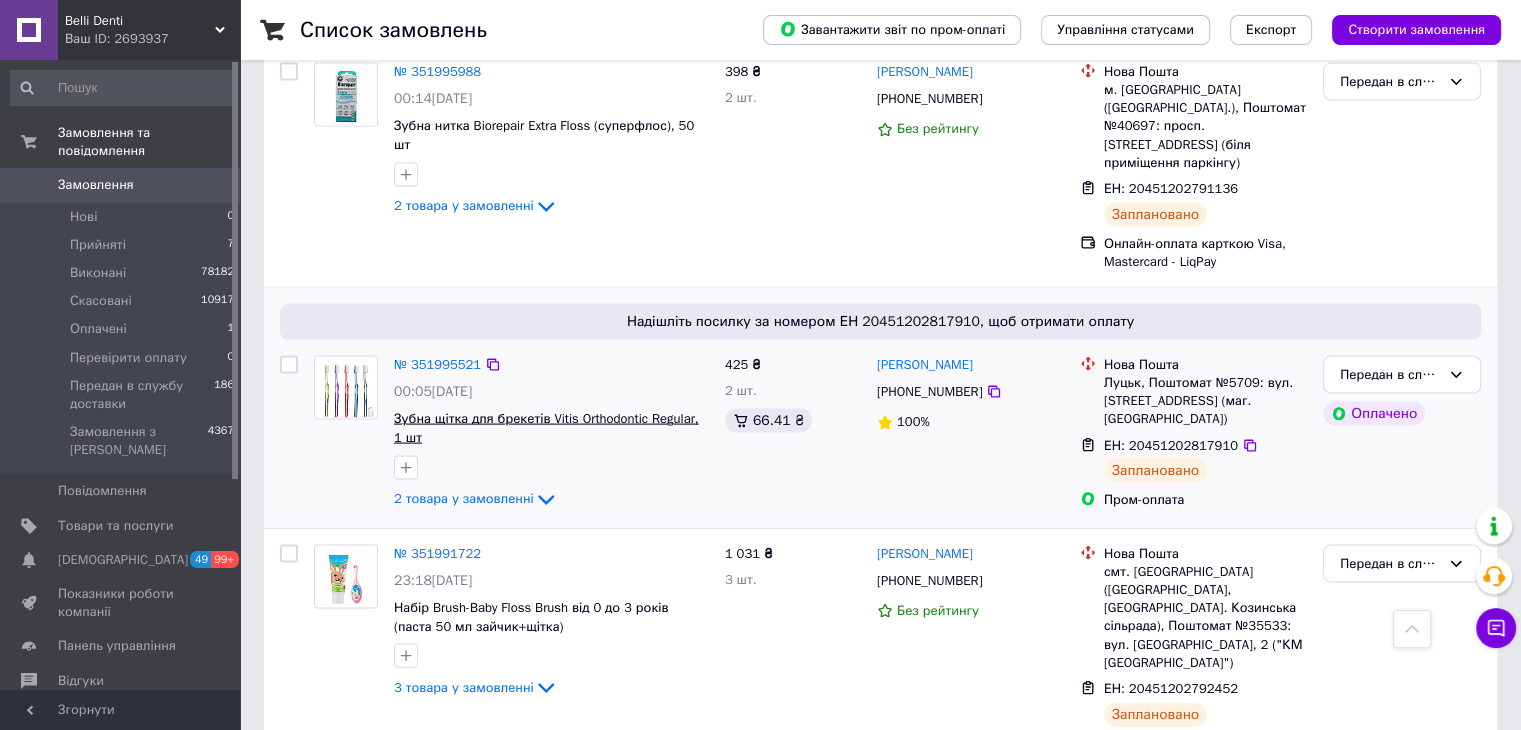 scroll, scrollTop: 4100, scrollLeft: 0, axis: vertical 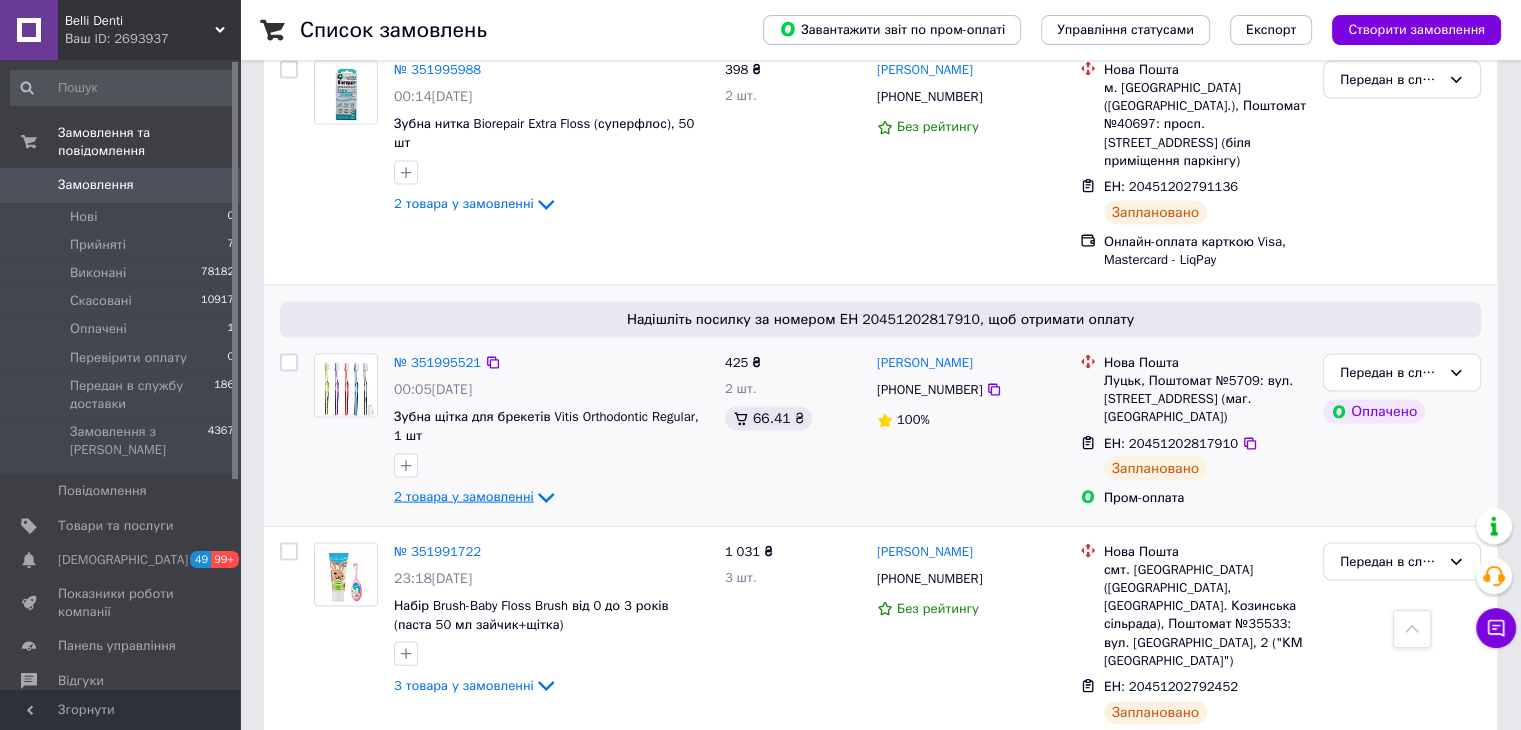 click 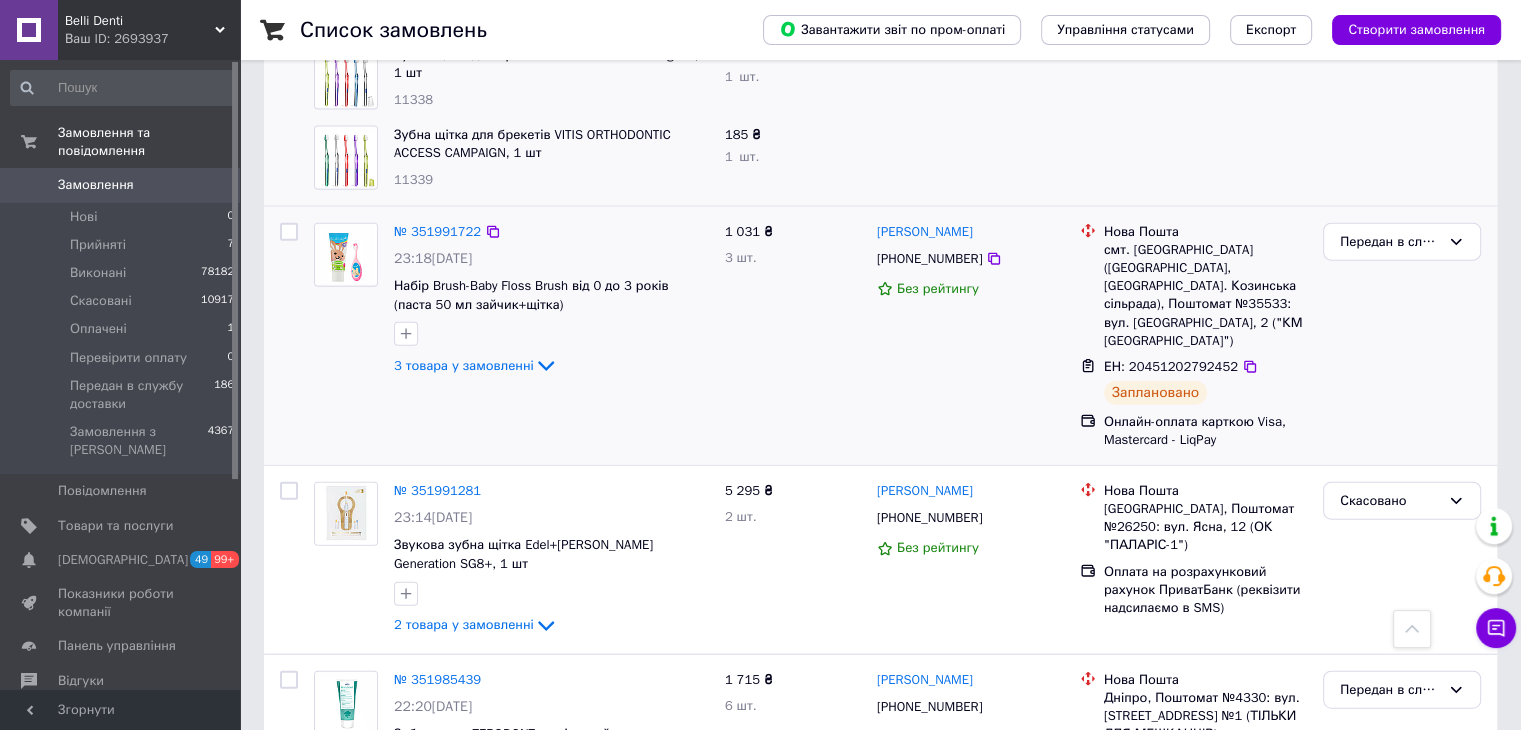 scroll, scrollTop: 4600, scrollLeft: 0, axis: vertical 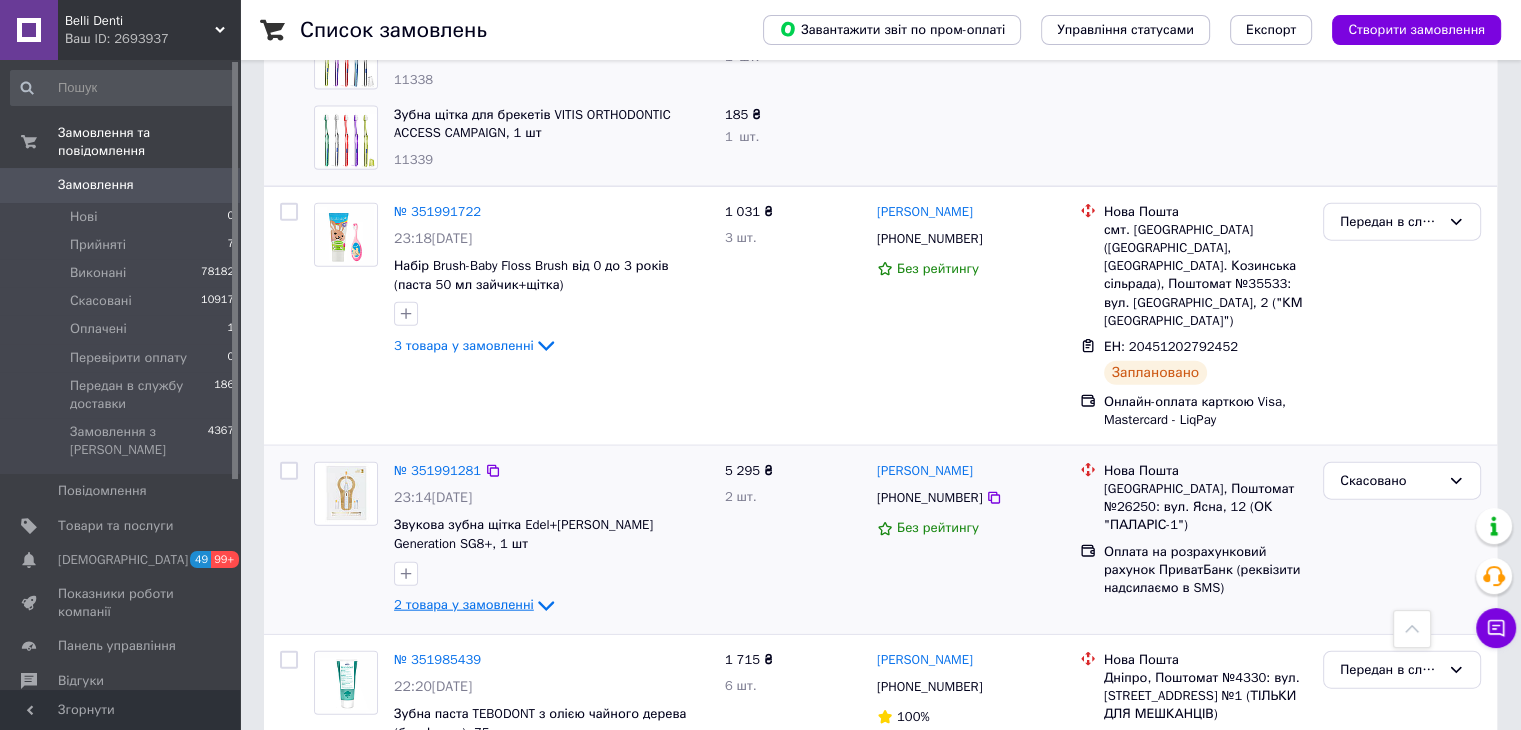 click 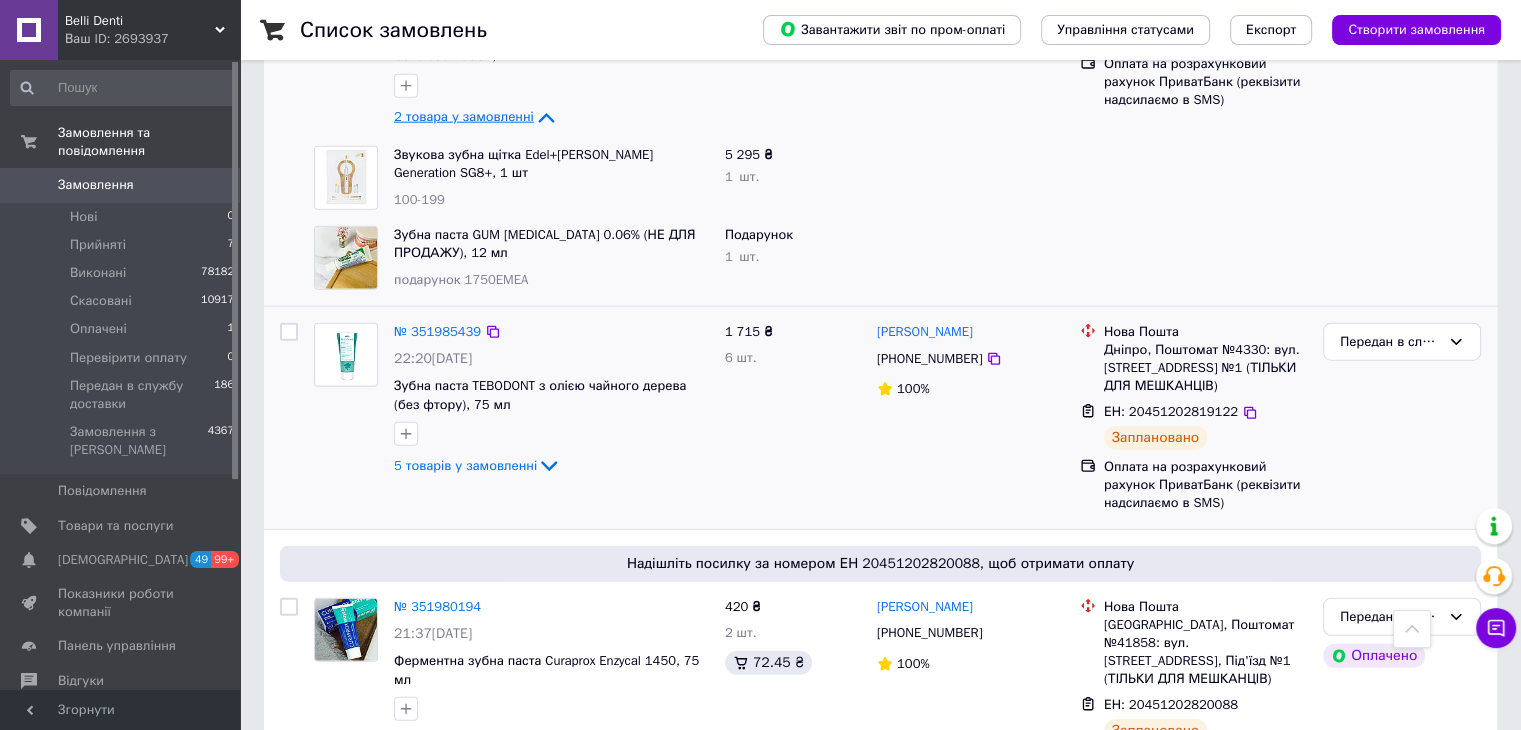 scroll, scrollTop: 5100, scrollLeft: 0, axis: vertical 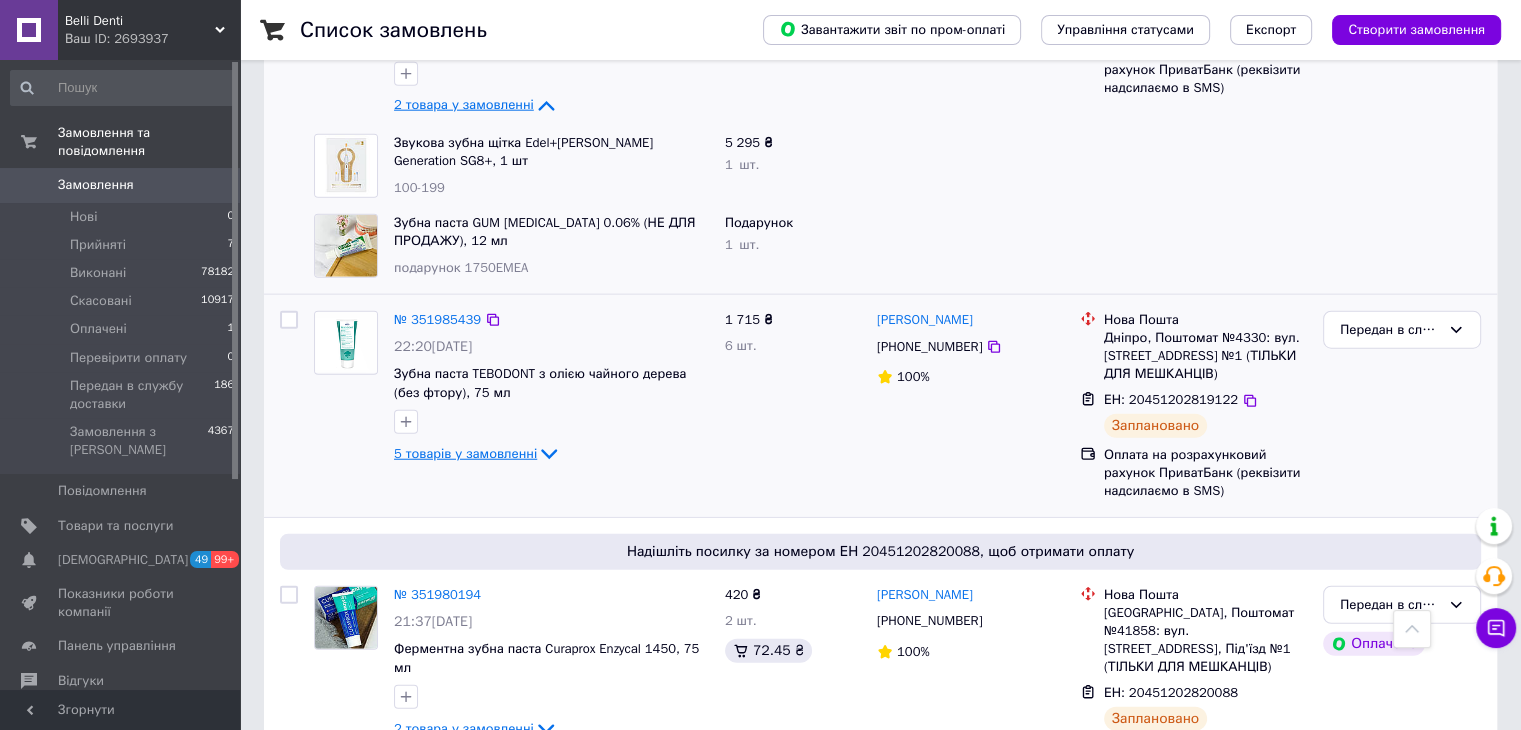 click 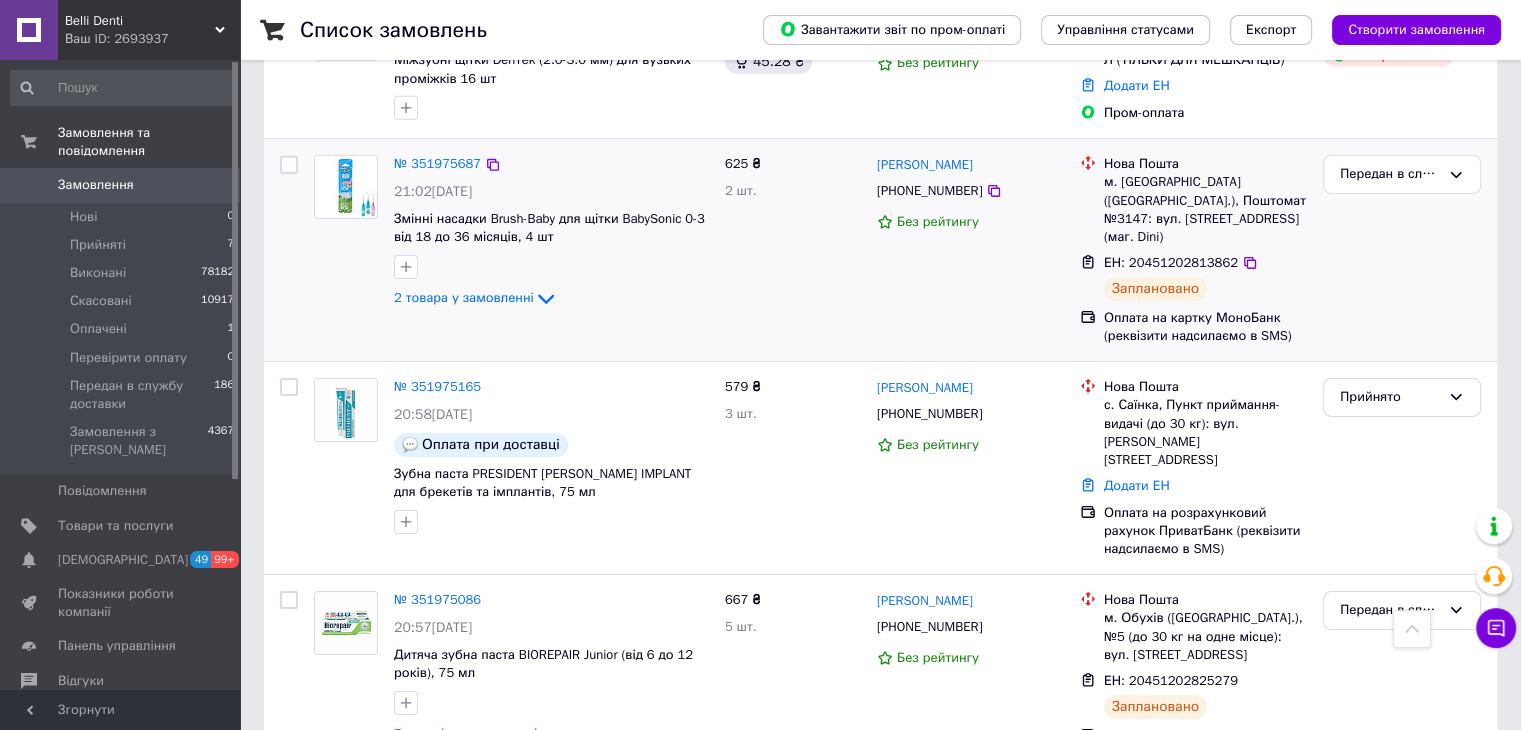 scroll, scrollTop: 6600, scrollLeft: 0, axis: vertical 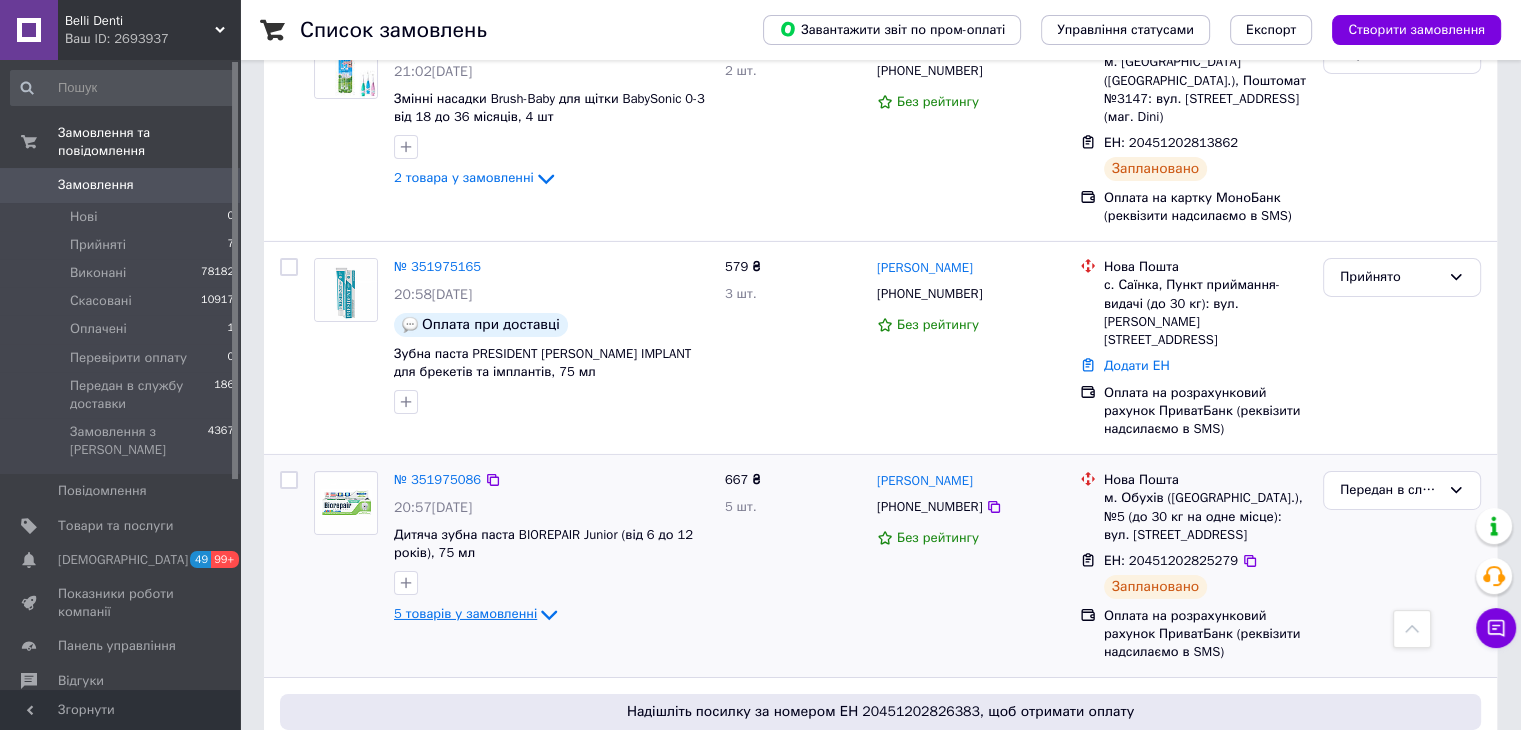 click 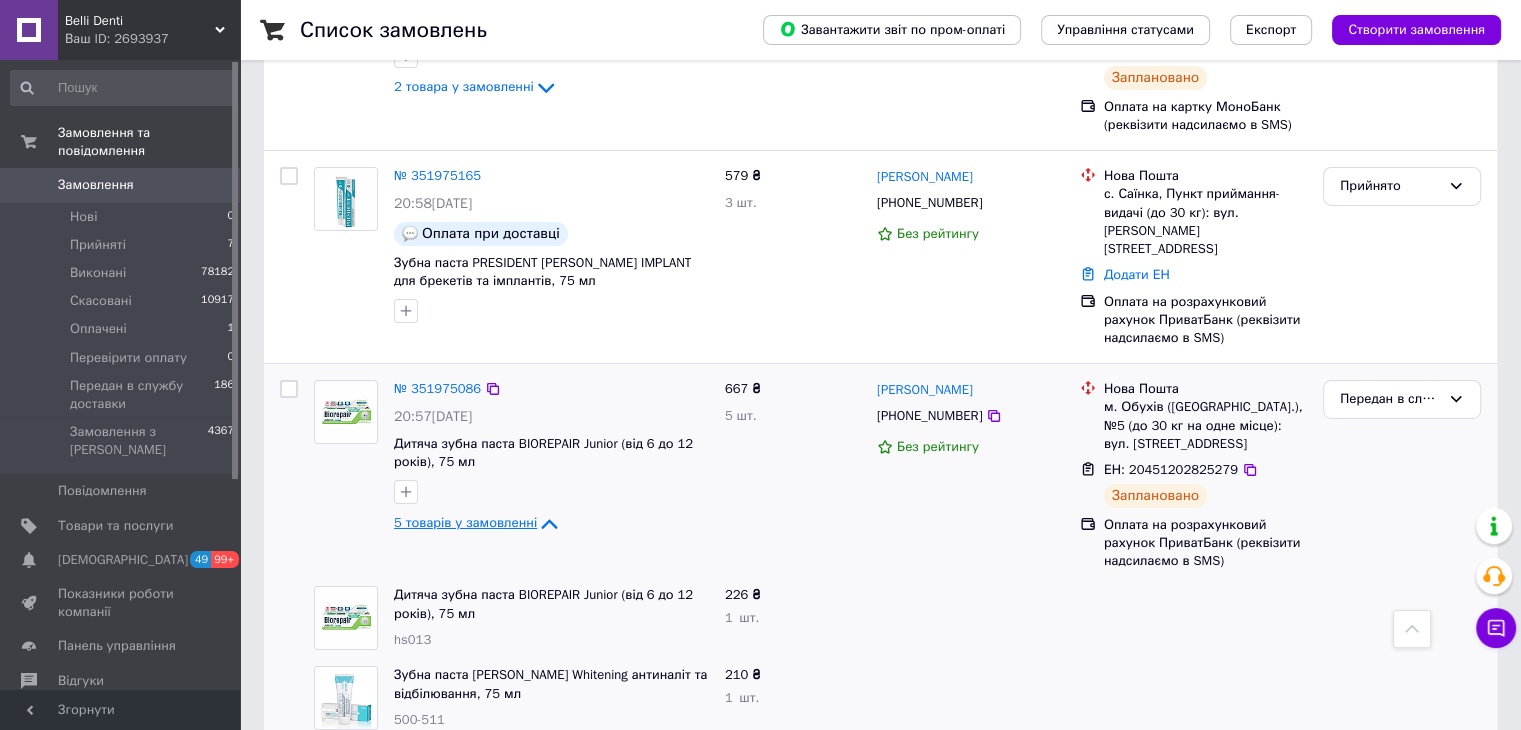 scroll, scrollTop: 6600, scrollLeft: 0, axis: vertical 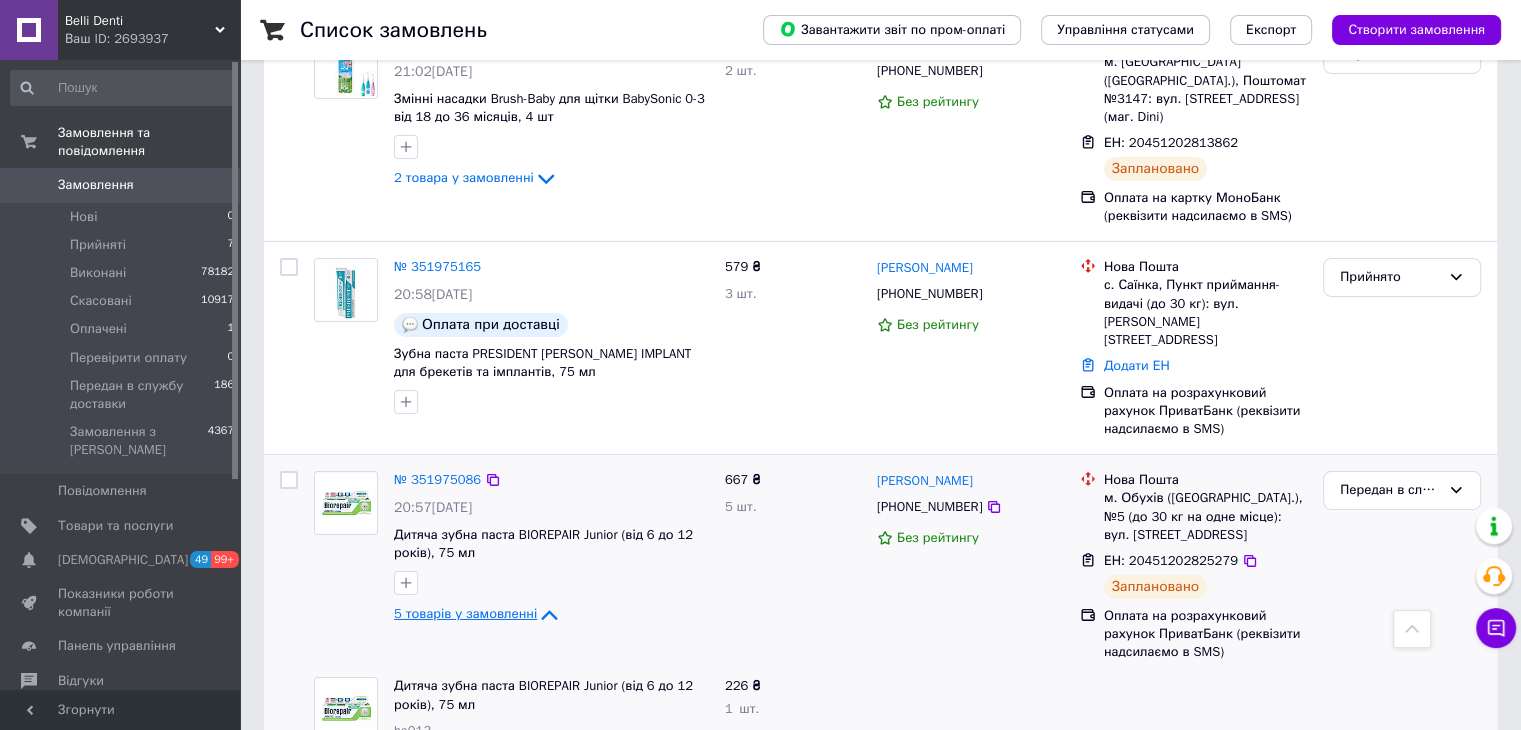 click on "Замовлення 0" at bounding box center (123, 185) 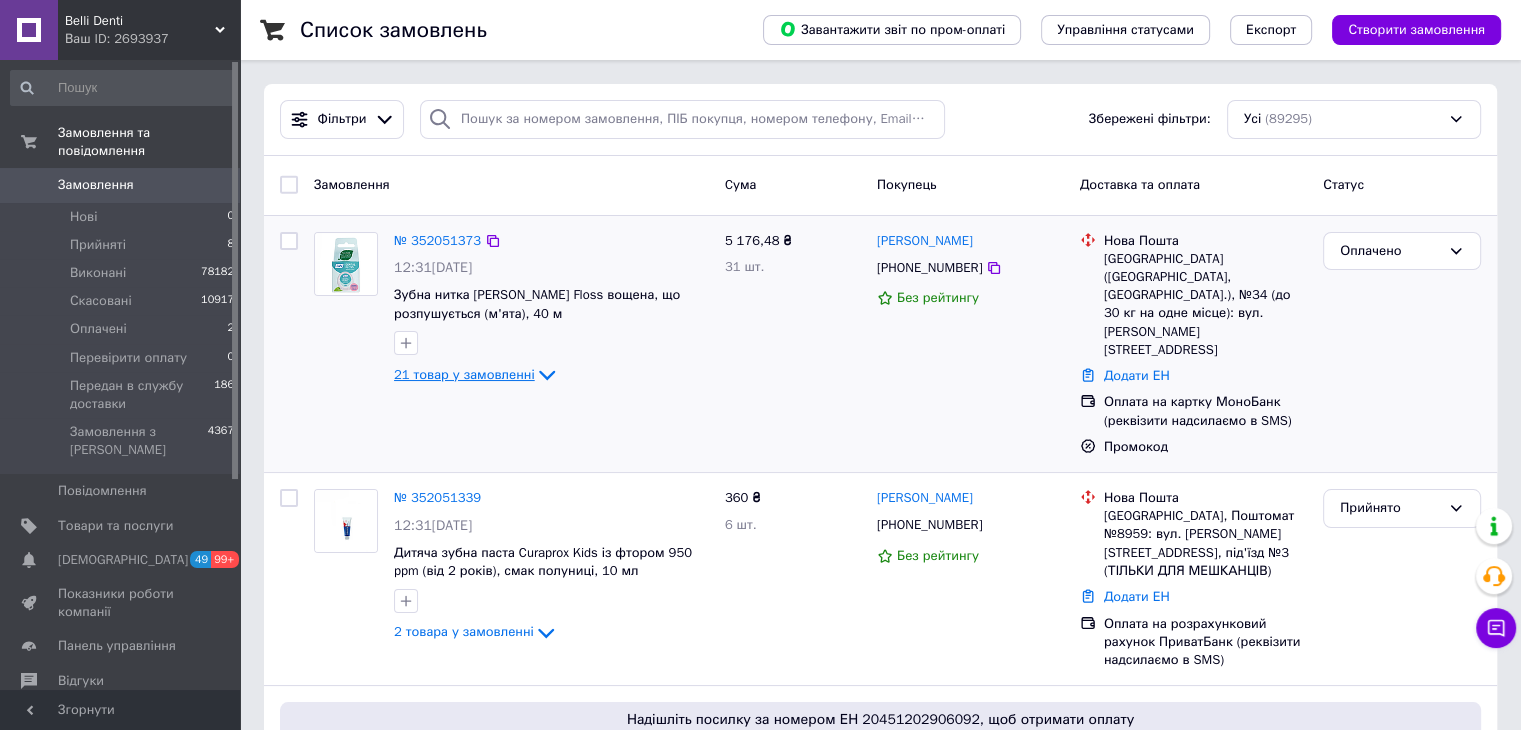 click 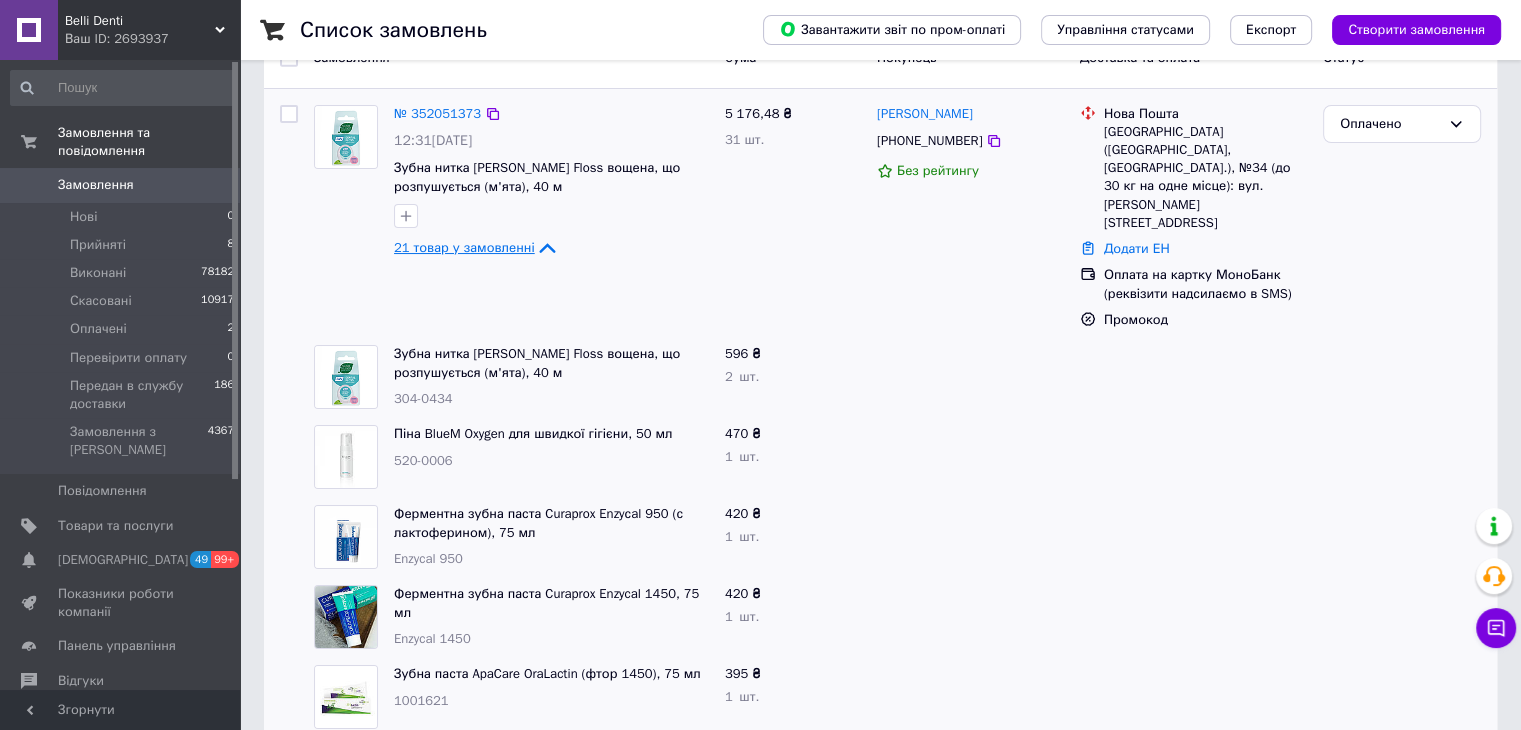 scroll, scrollTop: 200, scrollLeft: 0, axis: vertical 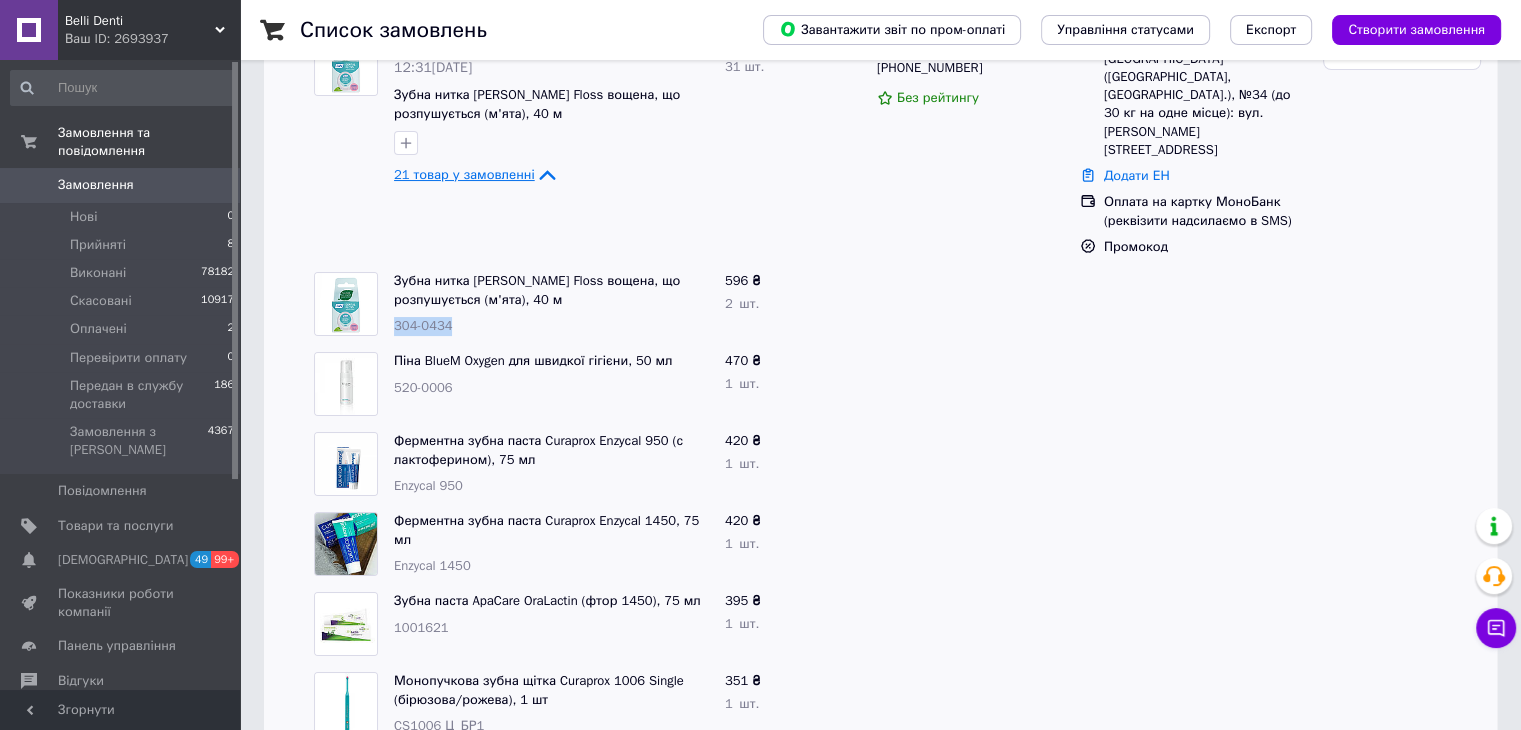 drag, startPoint x: 464, startPoint y: 287, endPoint x: 394, endPoint y: 296, distance: 70.5762 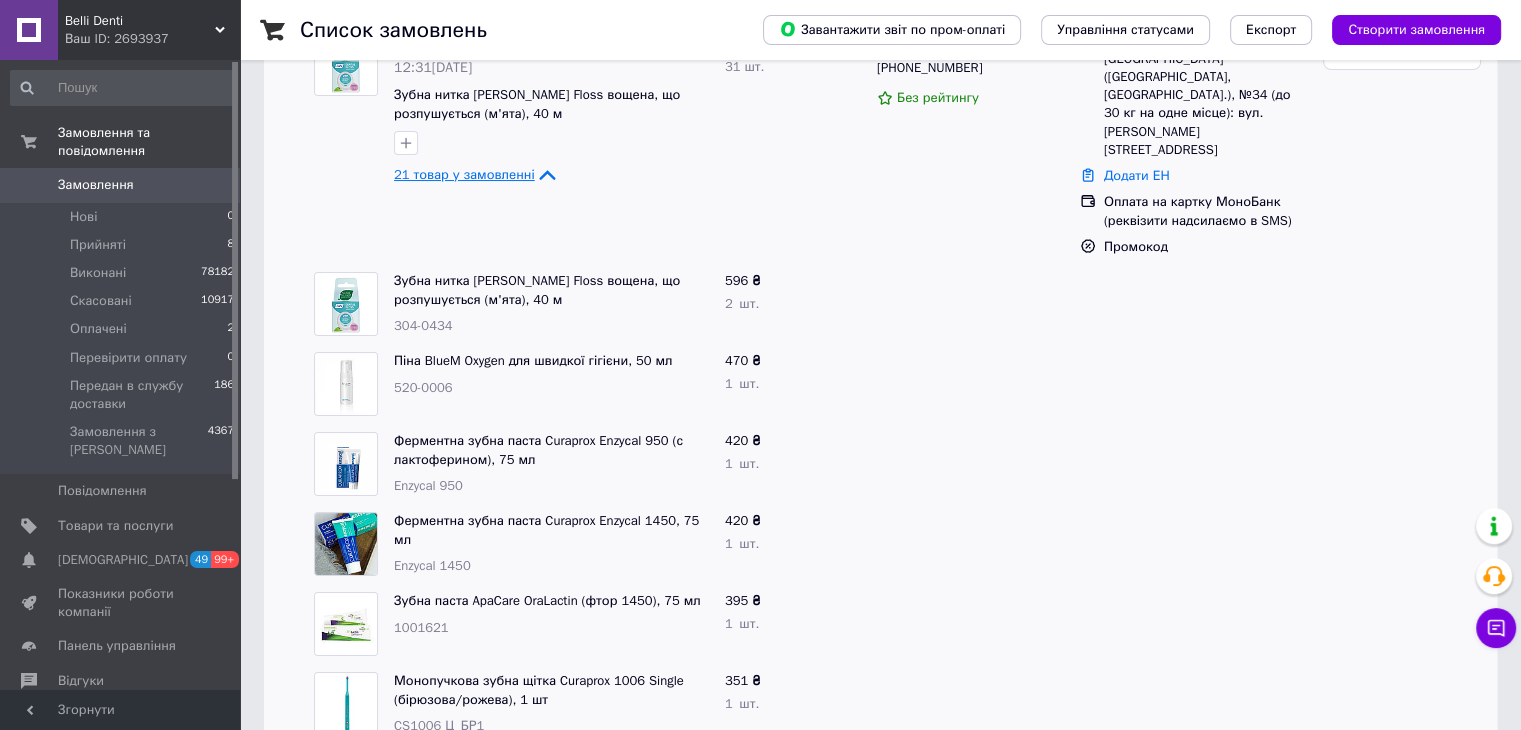 click on "470 ₴ 1   шт." at bounding box center (793, 384) 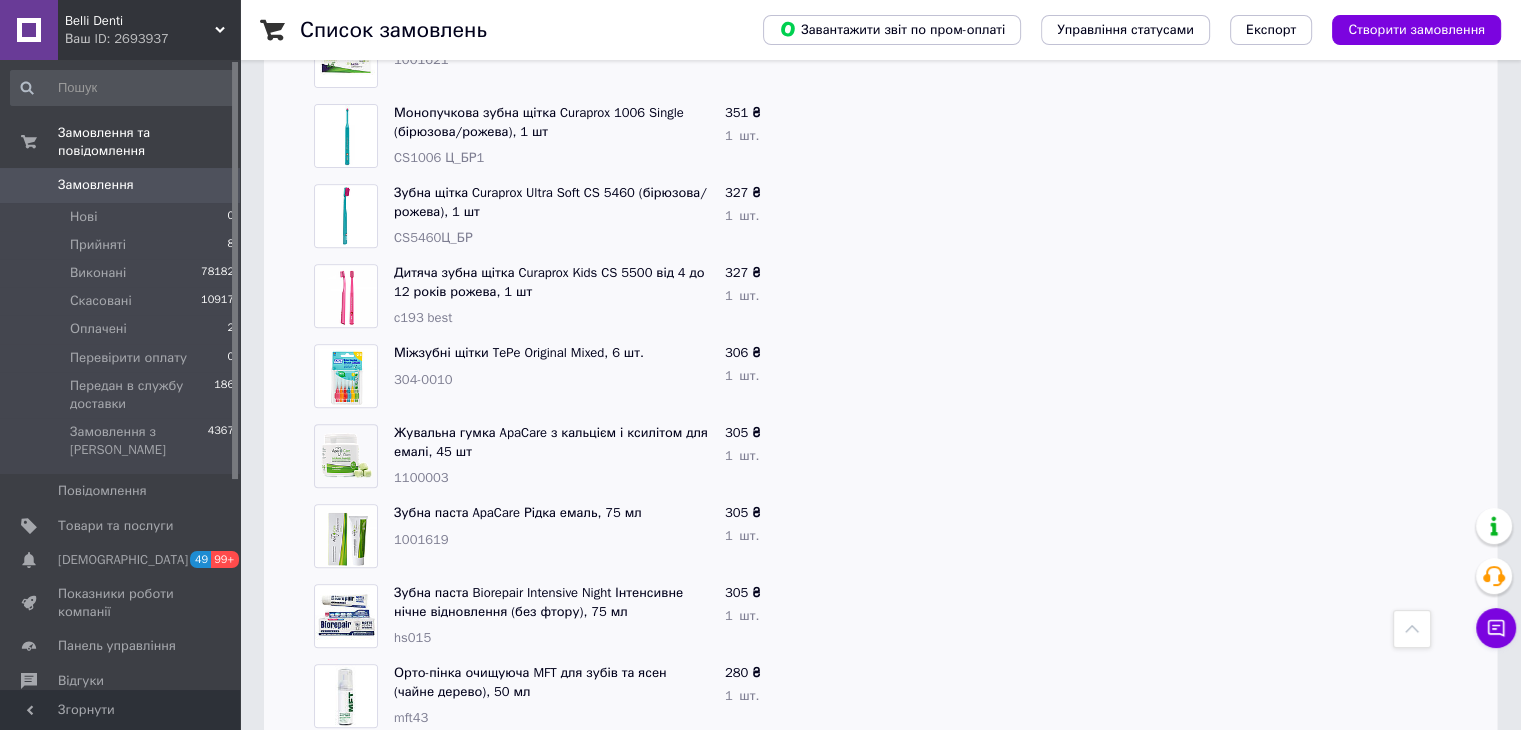 scroll, scrollTop: 800, scrollLeft: 0, axis: vertical 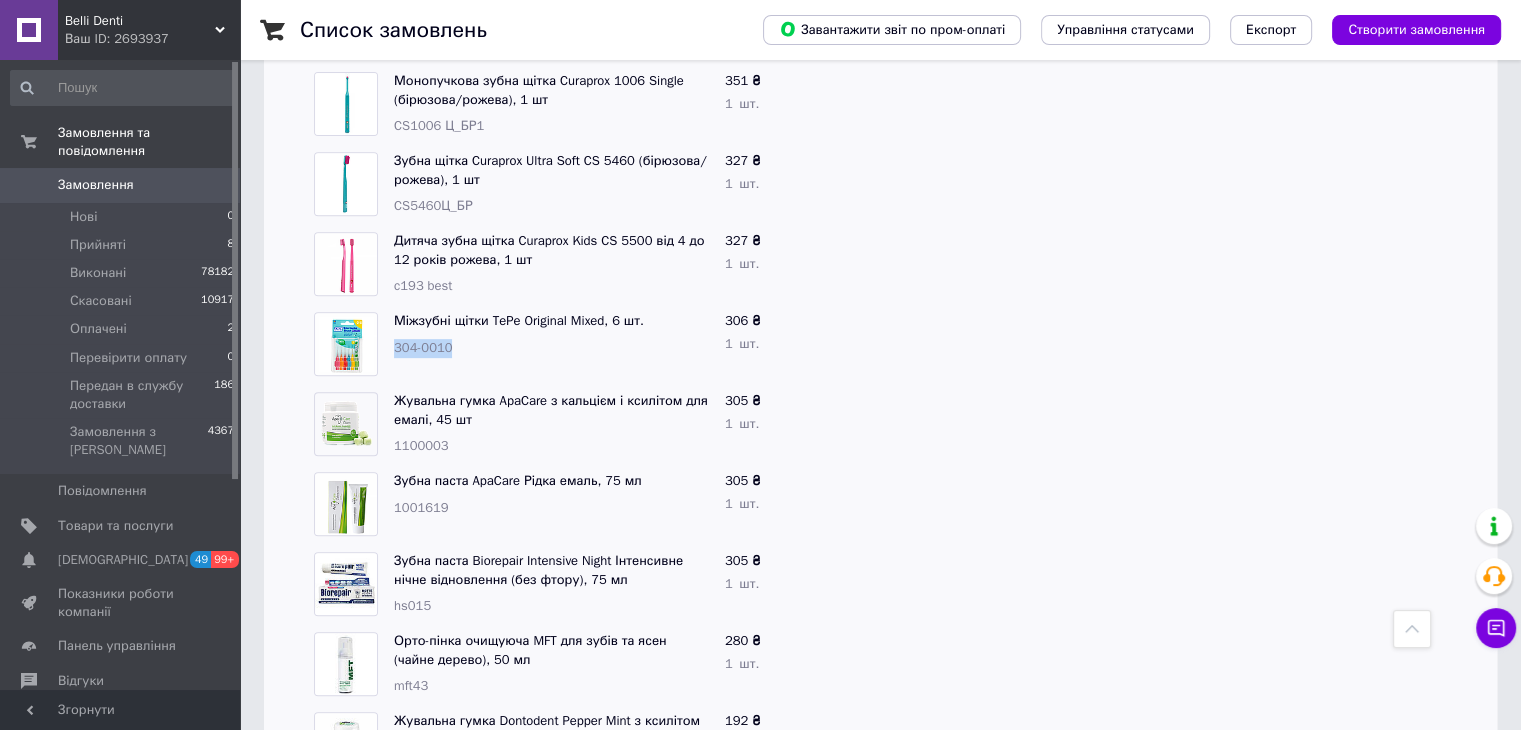 drag, startPoint x: 464, startPoint y: 309, endPoint x: 392, endPoint y: 317, distance: 72.443085 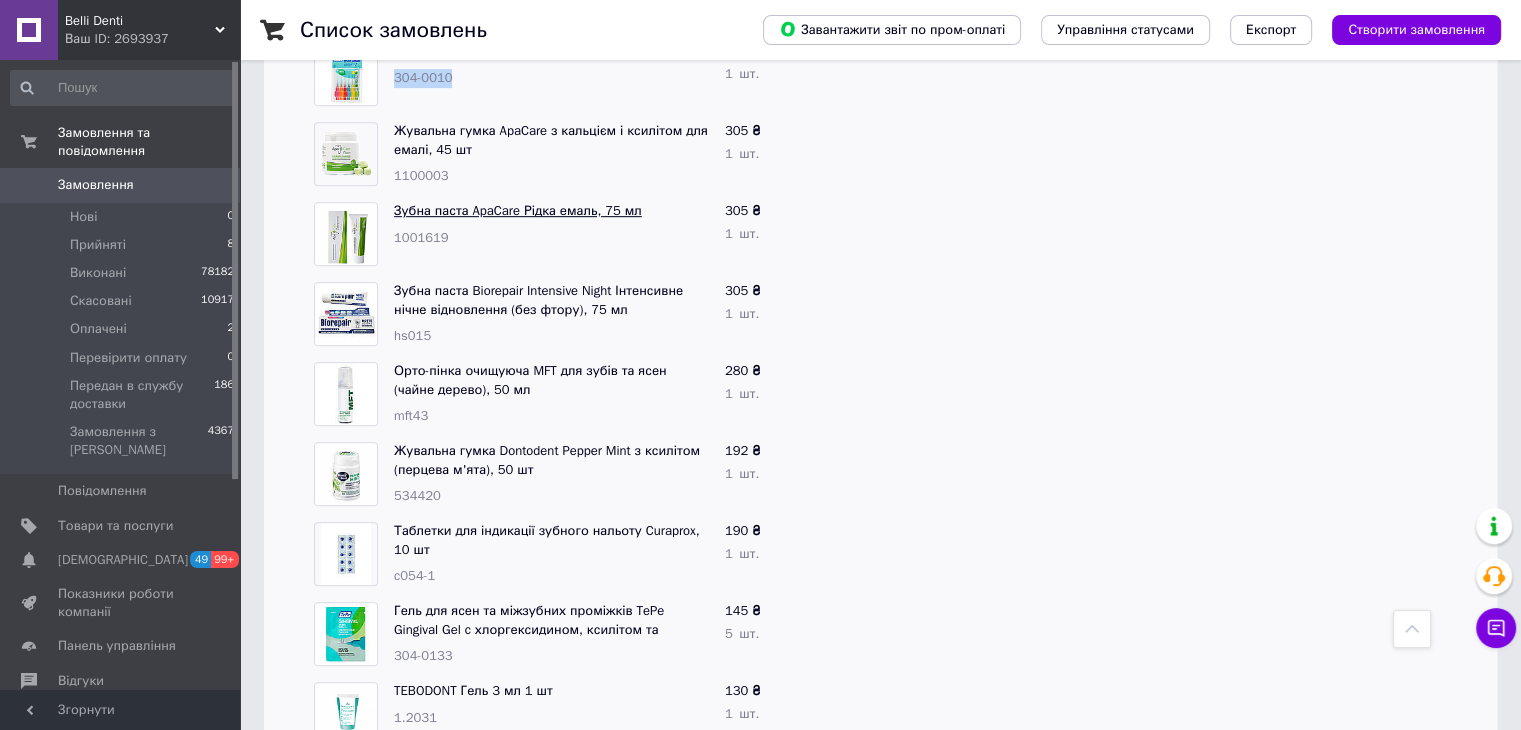scroll, scrollTop: 1100, scrollLeft: 0, axis: vertical 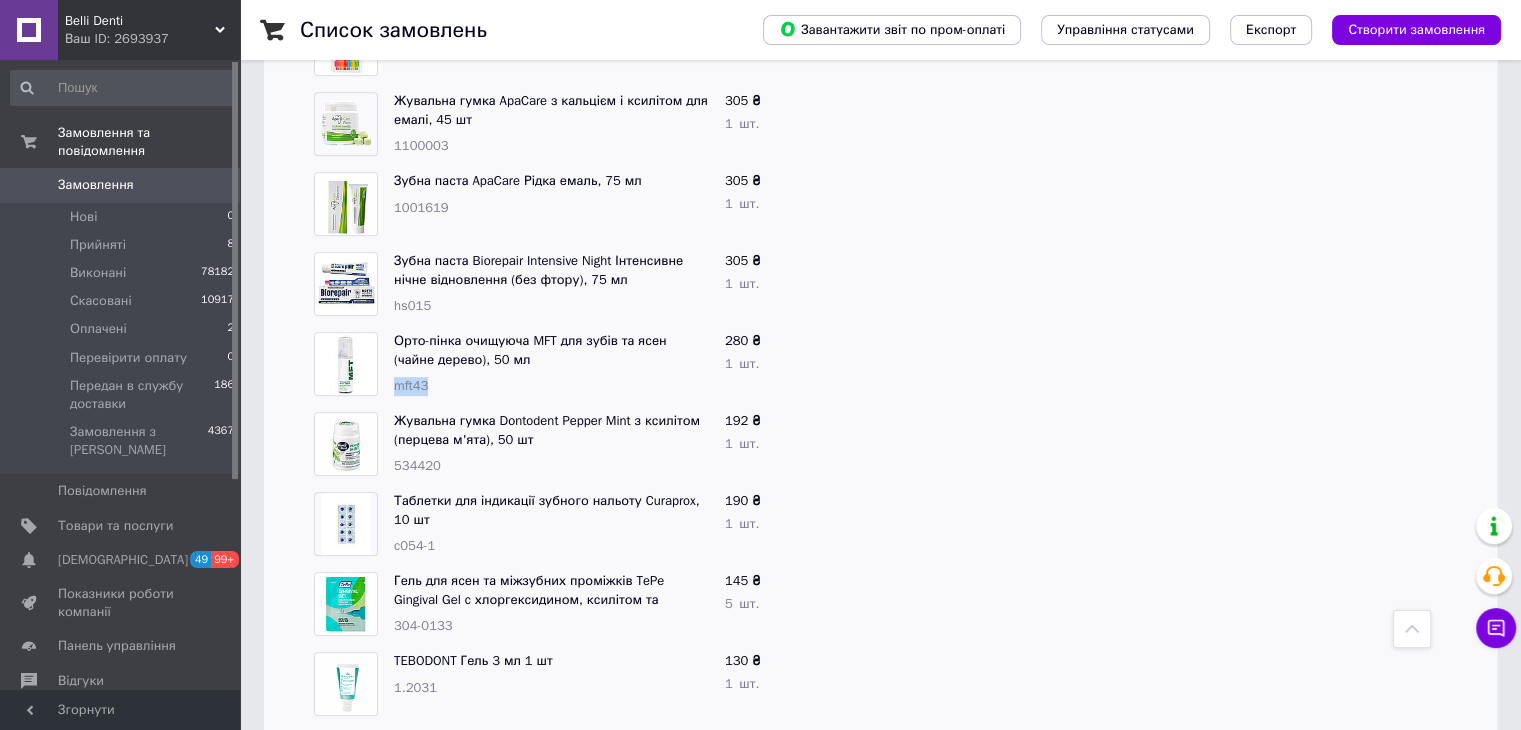 drag, startPoint x: 442, startPoint y: 349, endPoint x: 385, endPoint y: 353, distance: 57.14018 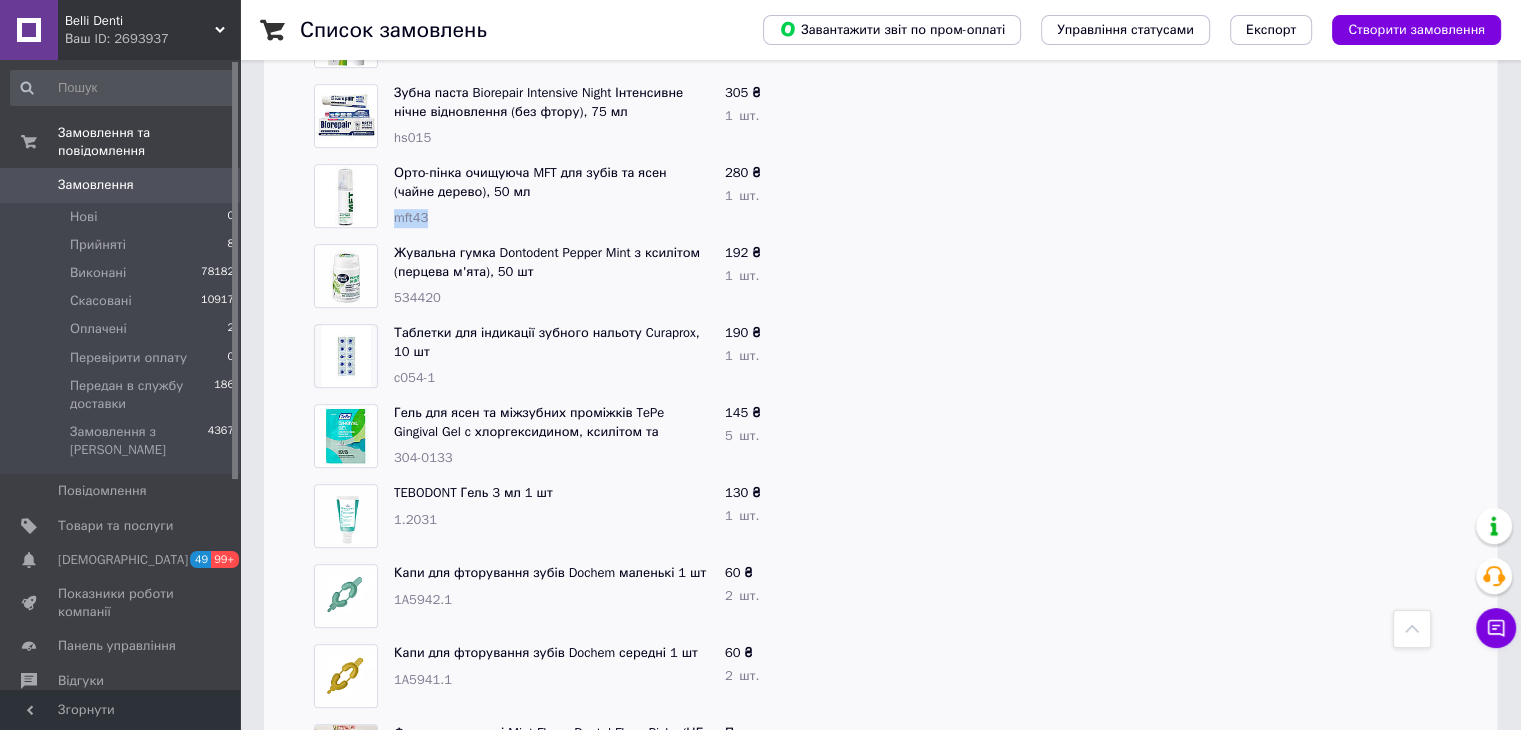 scroll, scrollTop: 1300, scrollLeft: 0, axis: vertical 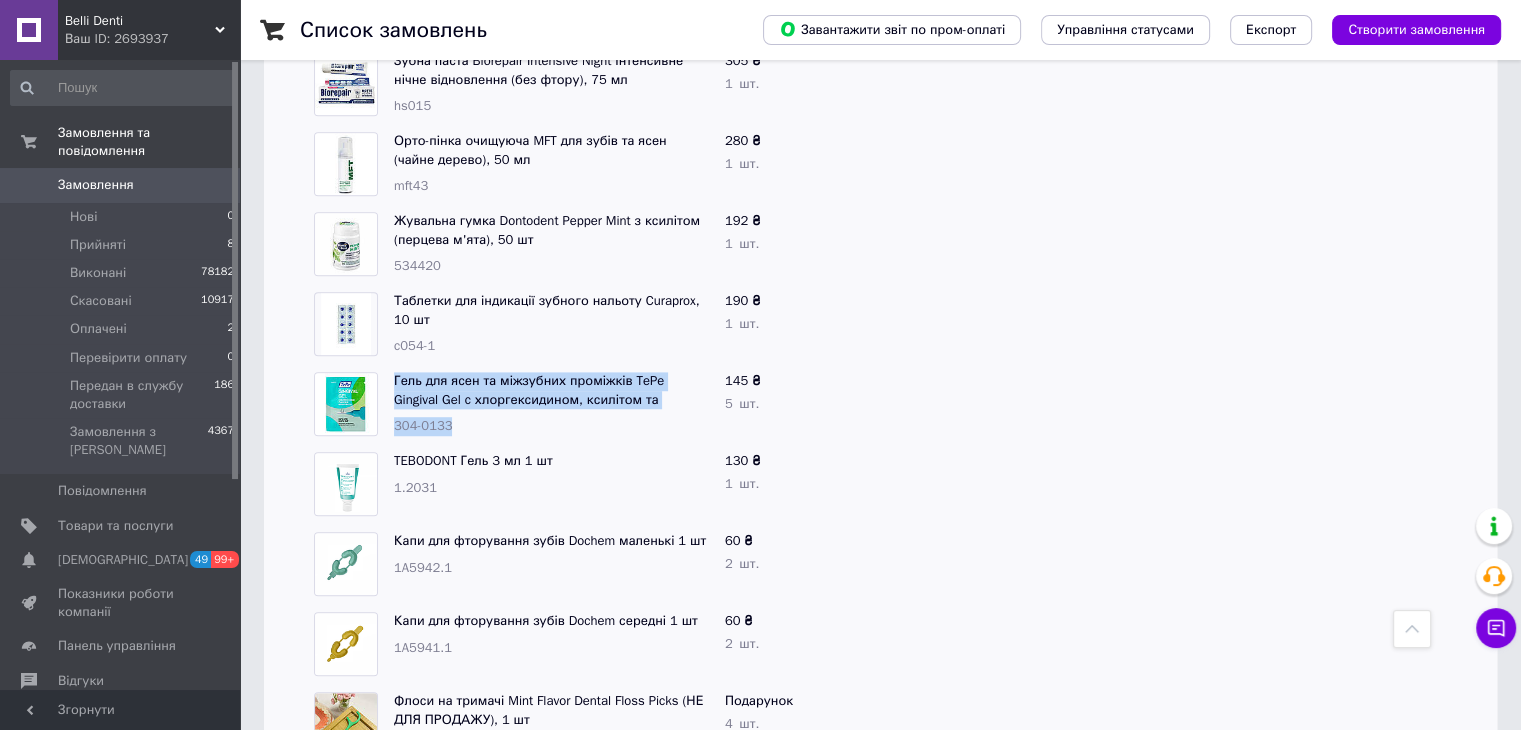 drag, startPoint x: 463, startPoint y: 395, endPoint x: 384, endPoint y: 397, distance: 79.025314 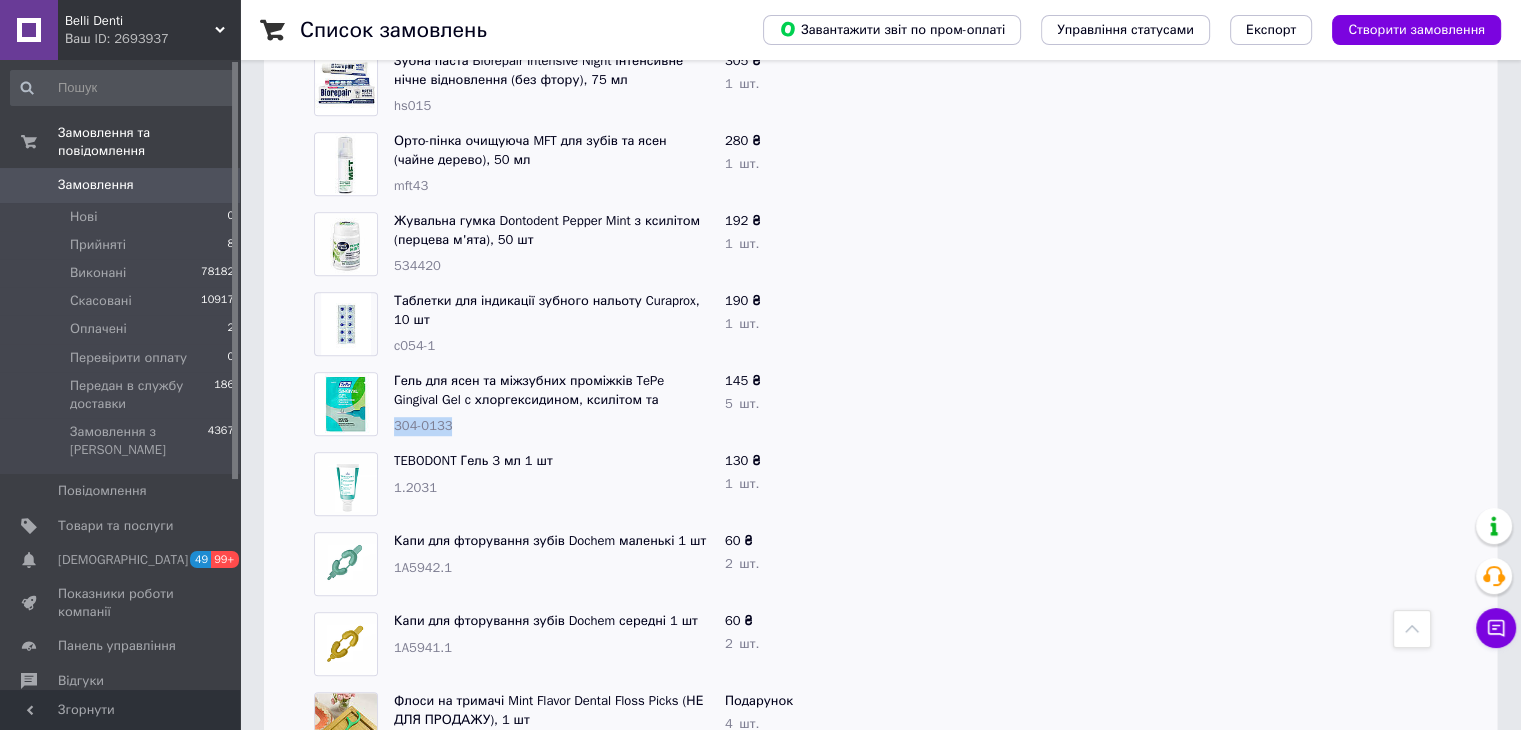 drag, startPoint x: 456, startPoint y: 388, endPoint x: 395, endPoint y: 391, distance: 61.073727 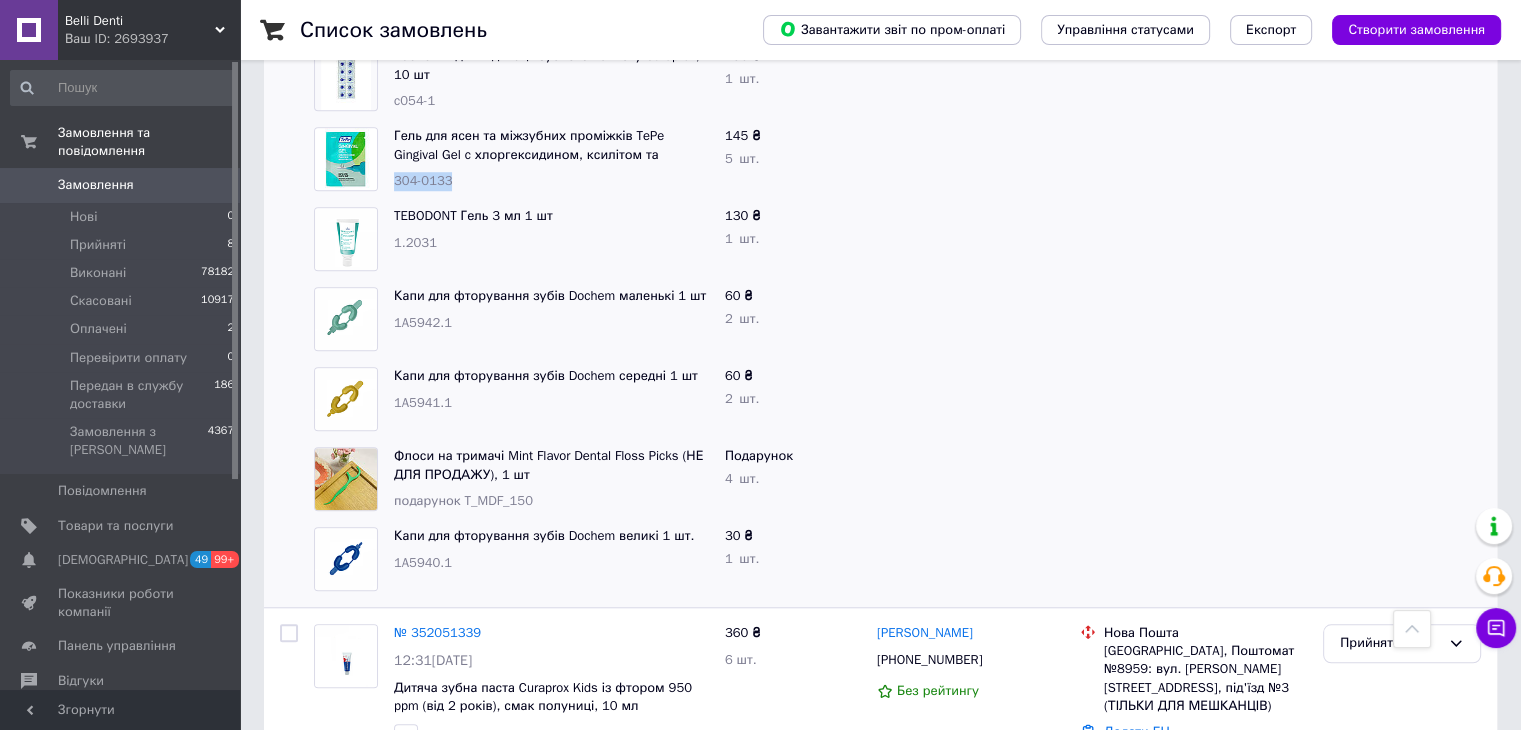 scroll, scrollTop: 1500, scrollLeft: 0, axis: vertical 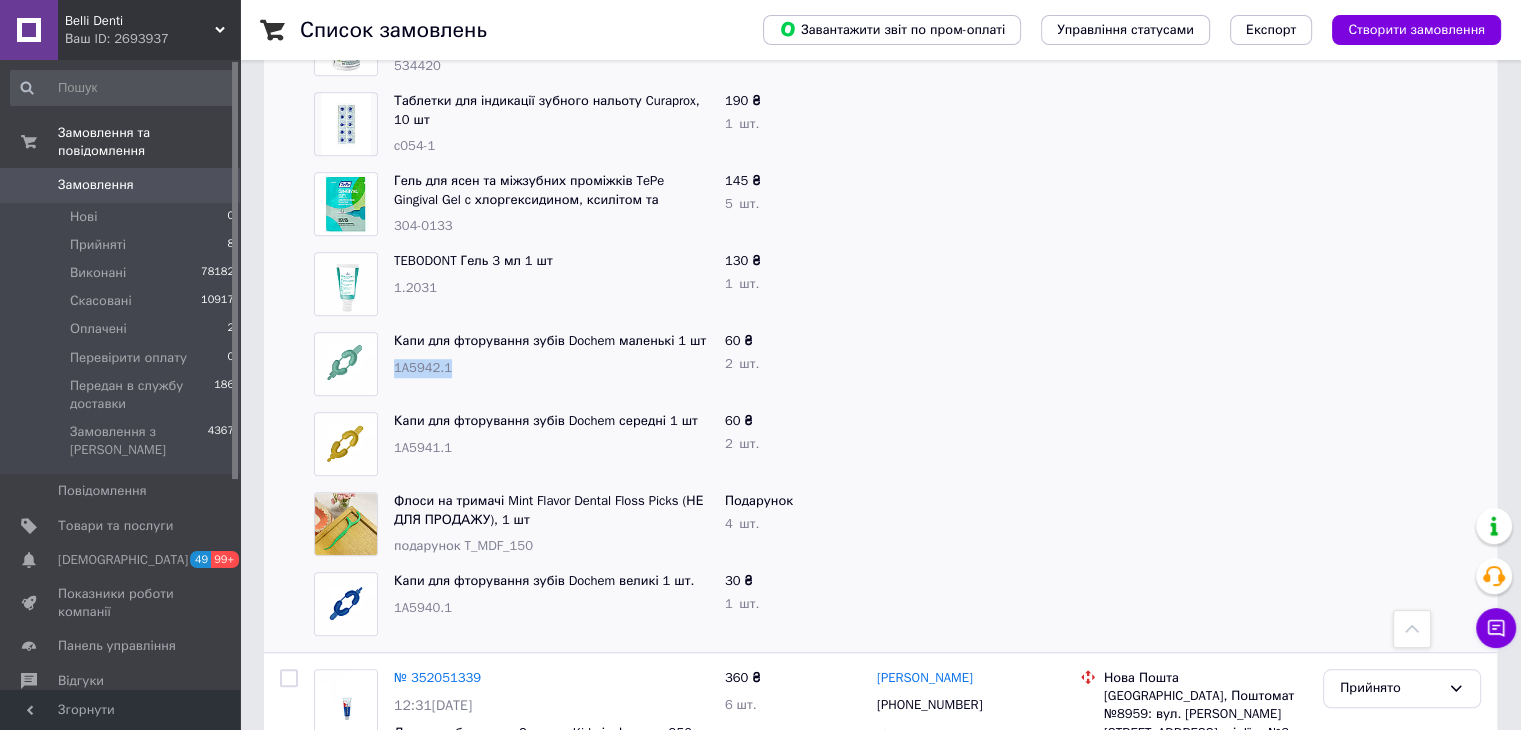drag, startPoint x: 459, startPoint y: 336, endPoint x: 394, endPoint y: 332, distance: 65.12296 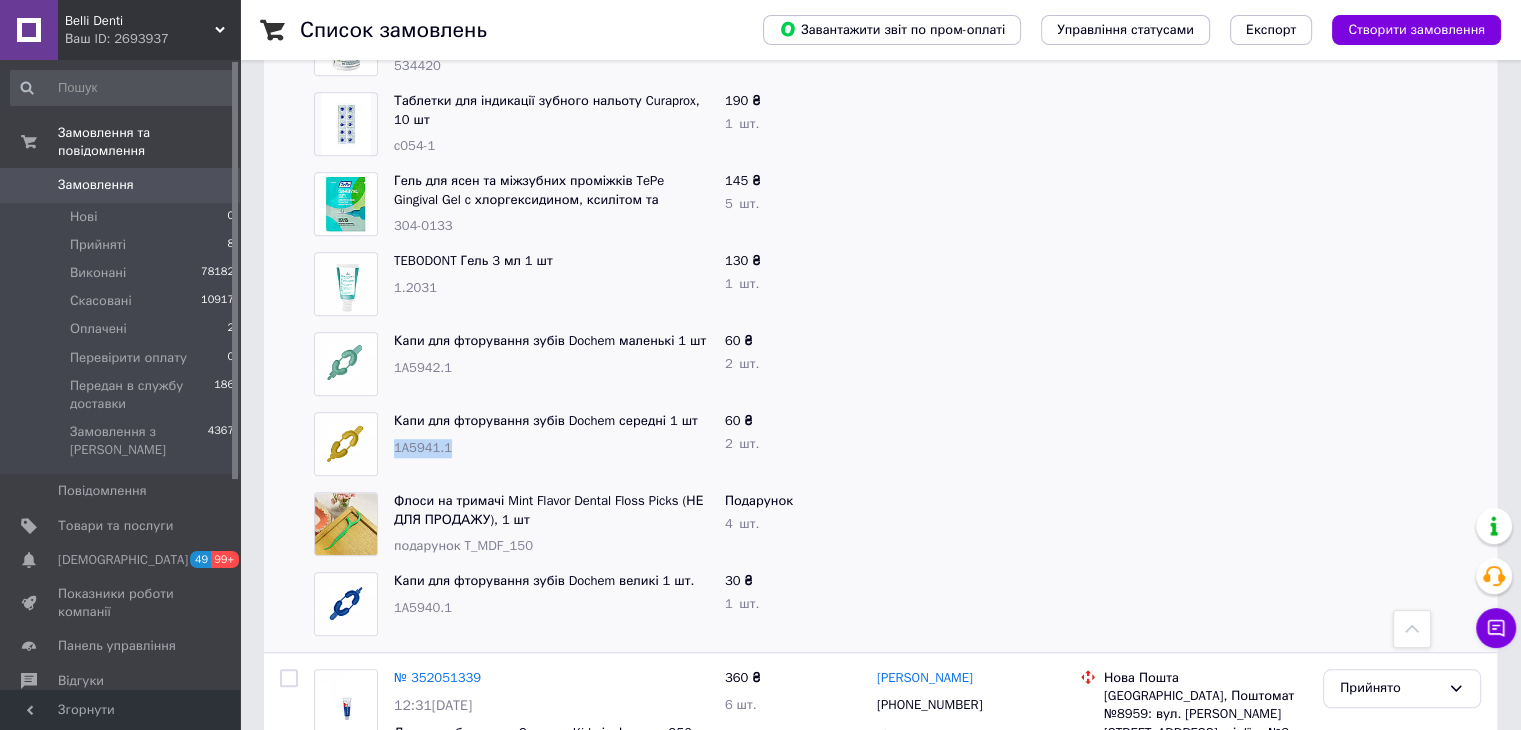 drag, startPoint x: 465, startPoint y: 415, endPoint x: 392, endPoint y: 418, distance: 73.061615 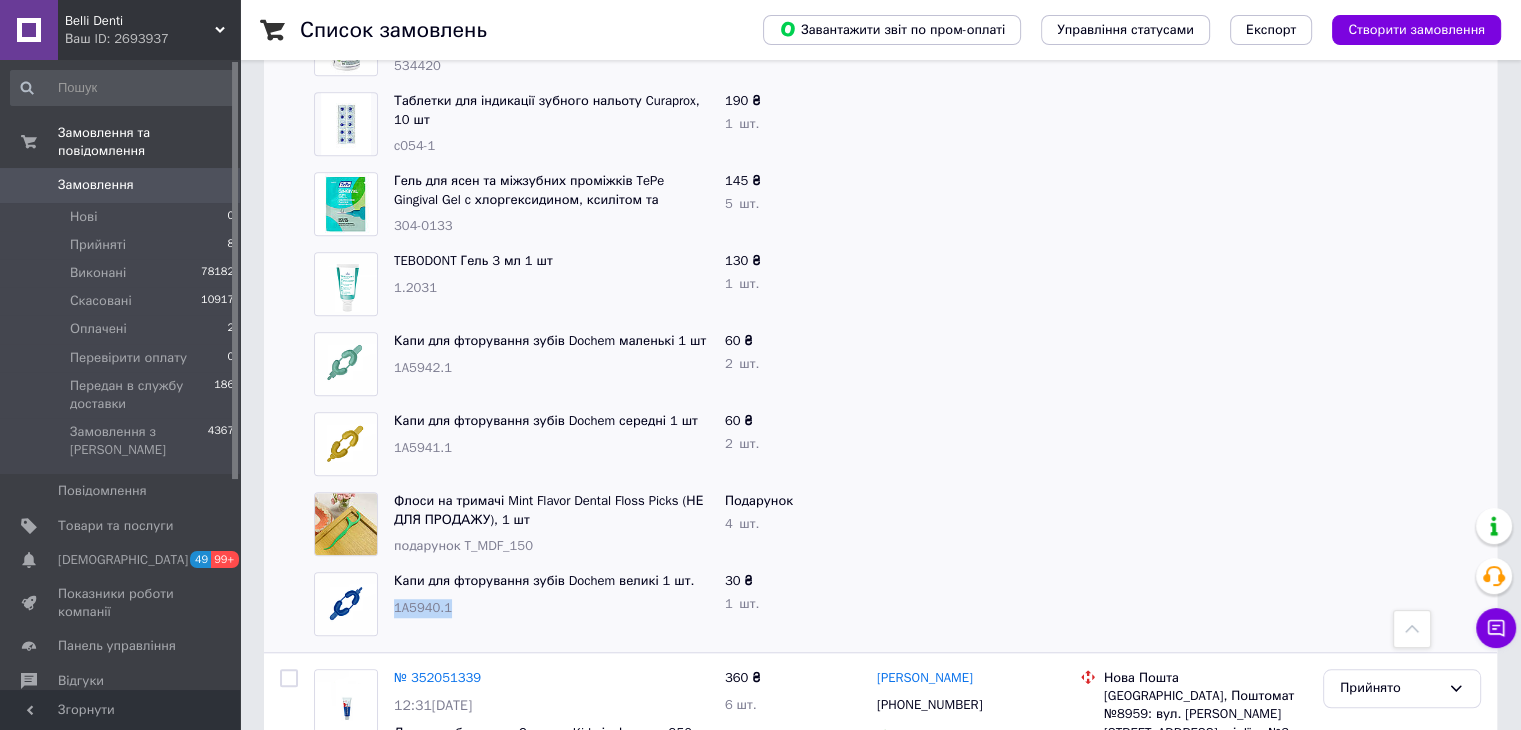 drag, startPoint x: 468, startPoint y: 574, endPoint x: 396, endPoint y: 574, distance: 72 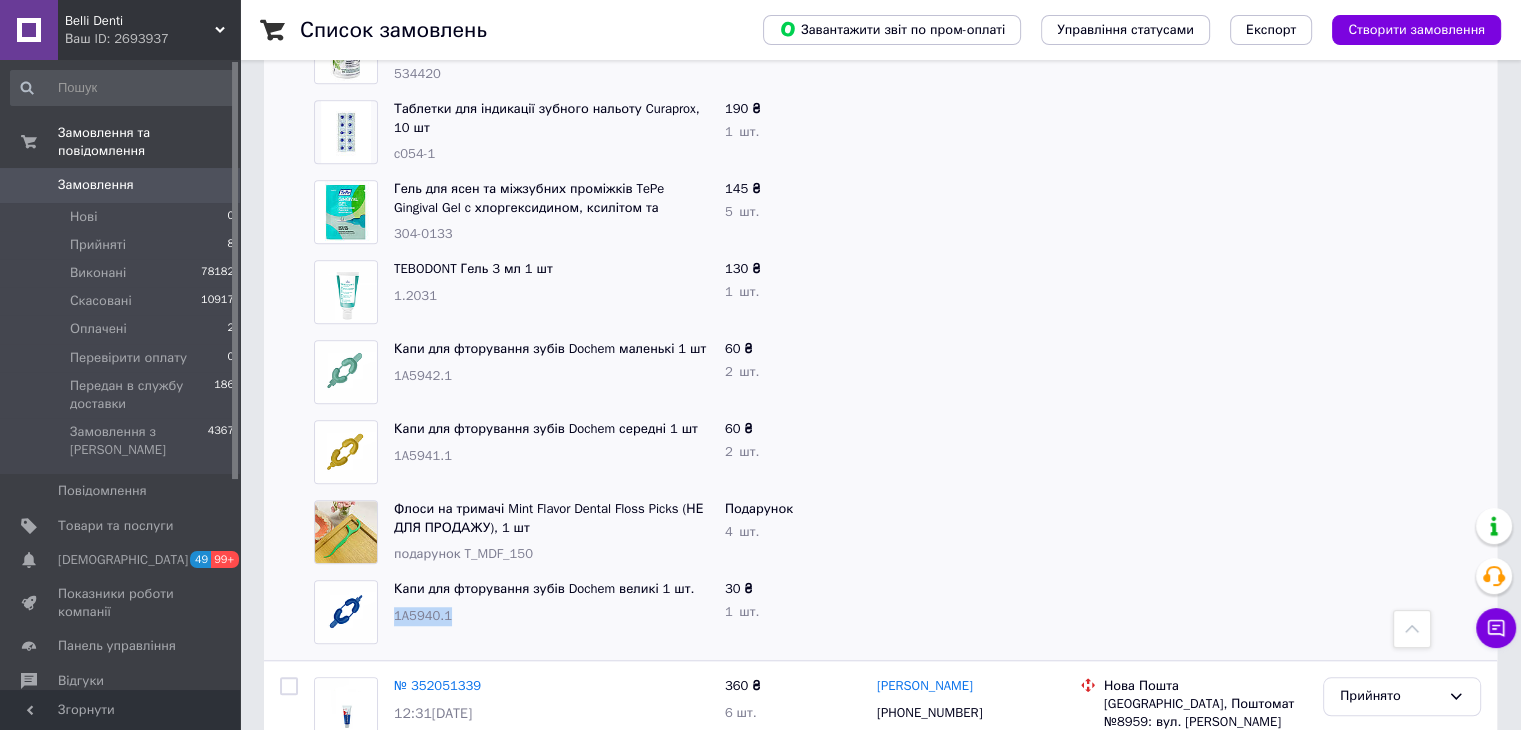 scroll, scrollTop: 1800, scrollLeft: 0, axis: vertical 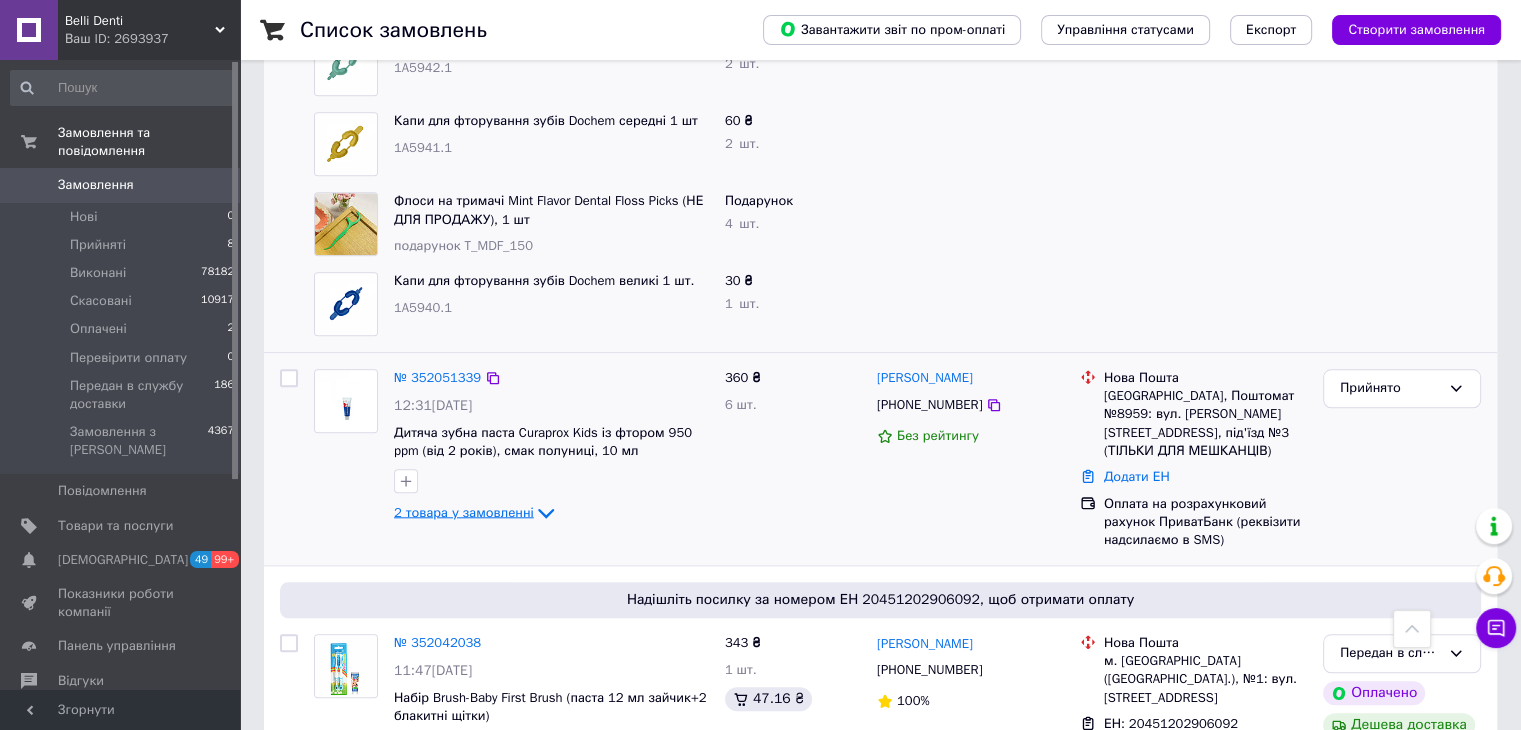 click 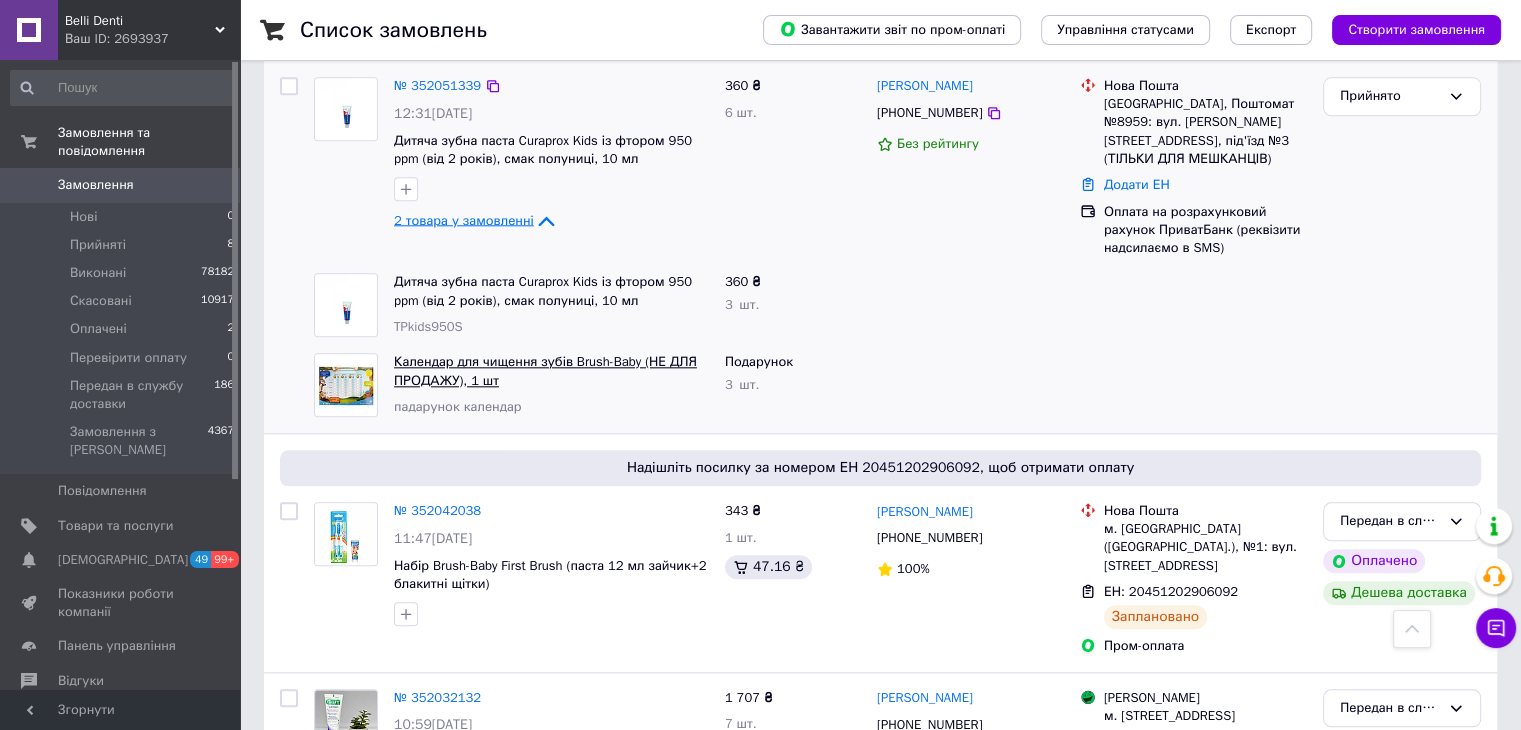 scroll, scrollTop: 2100, scrollLeft: 0, axis: vertical 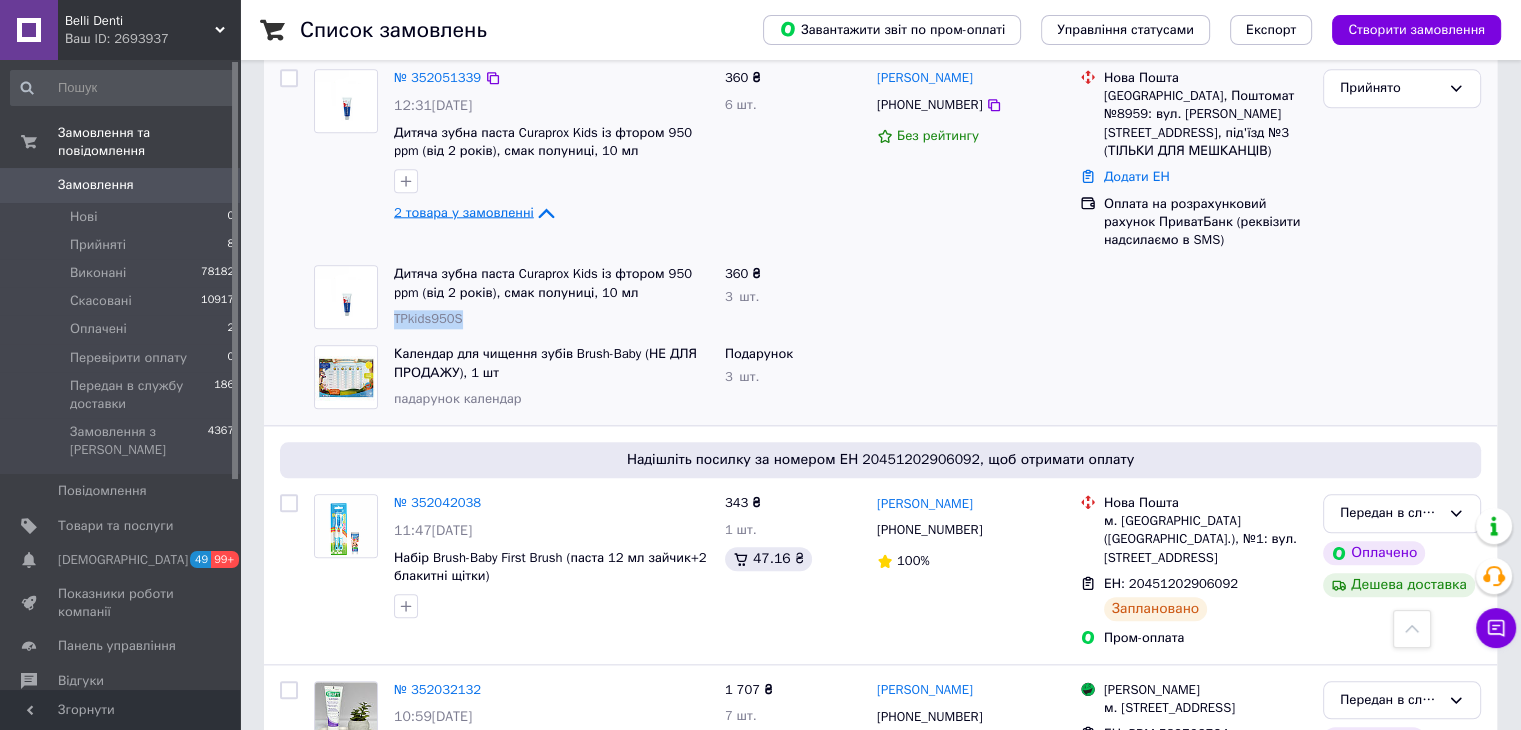 drag, startPoint x: 472, startPoint y: 286, endPoint x: 392, endPoint y: 285, distance: 80.00625 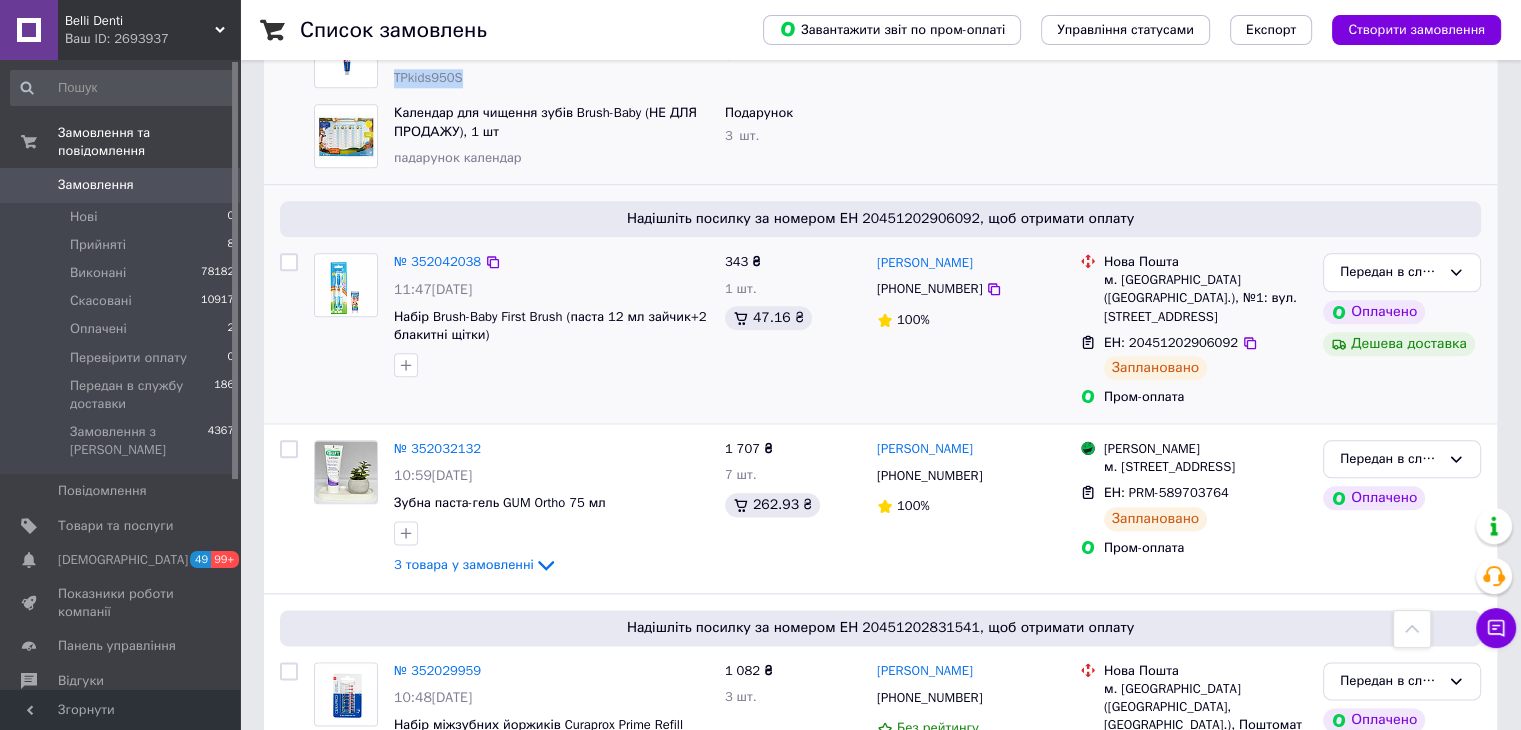 scroll, scrollTop: 2400, scrollLeft: 0, axis: vertical 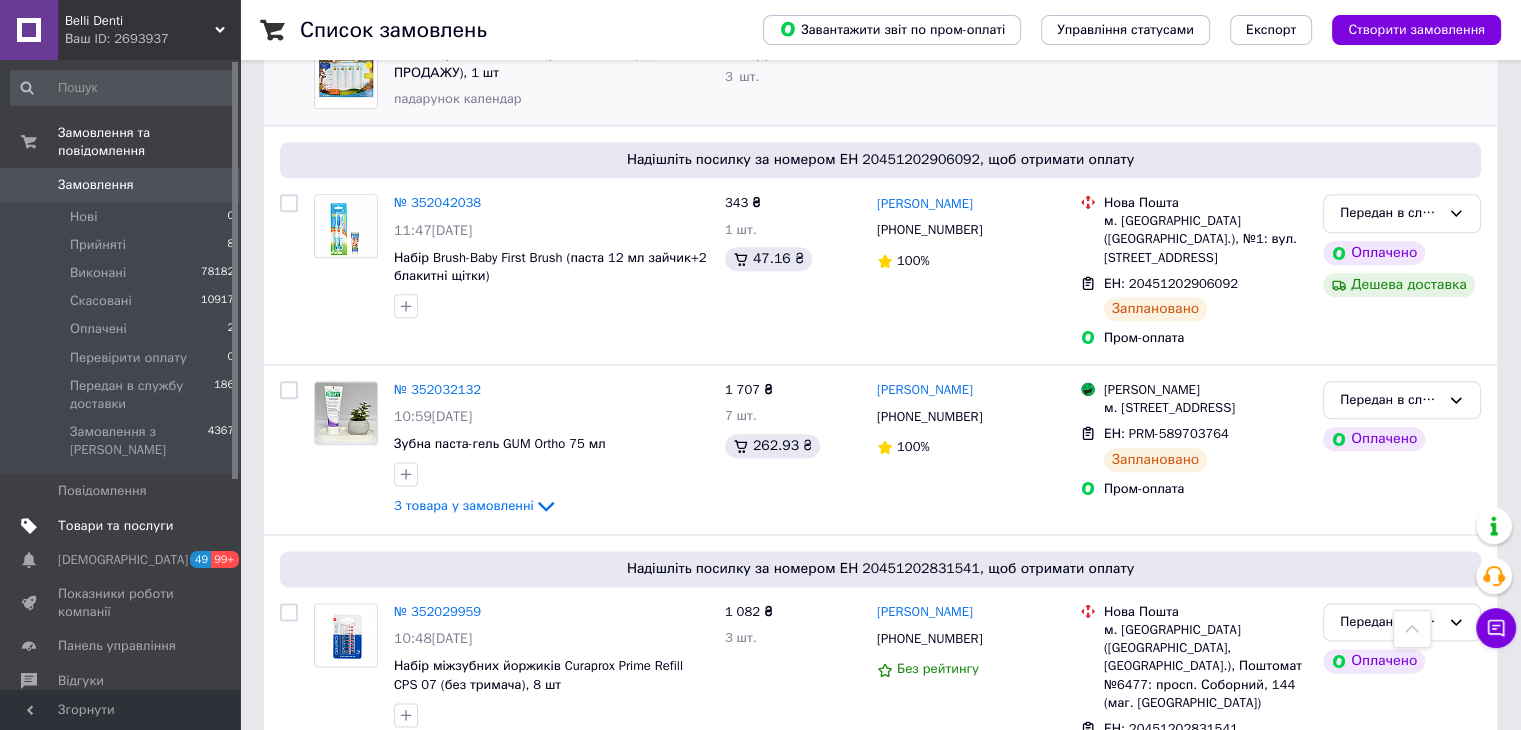 click on "Товари та послуги" at bounding box center (115, 526) 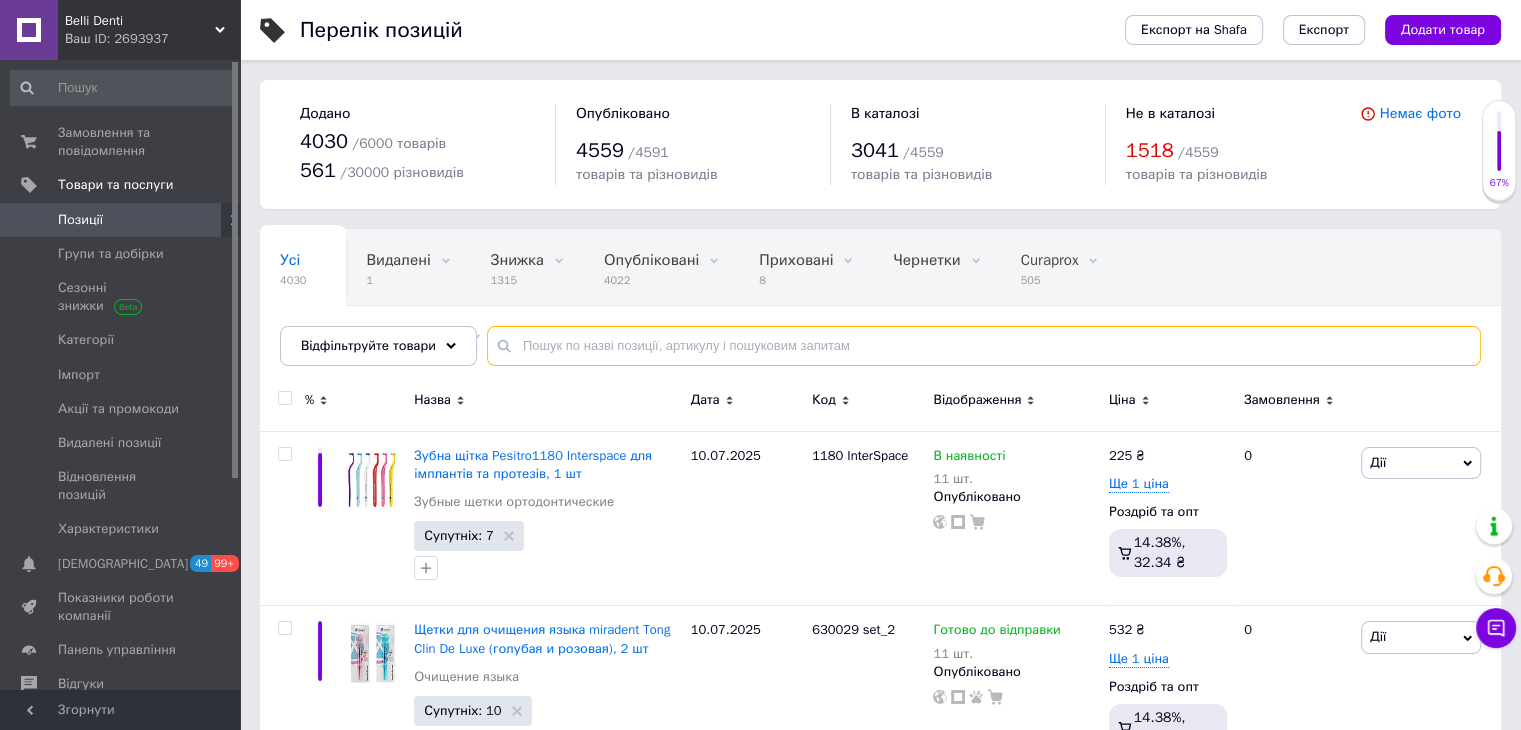 paste on "Детская зубная паста Curaprox Kids с фтором 950 ppm (от 2 лет), вкус клубники, 10 мл" 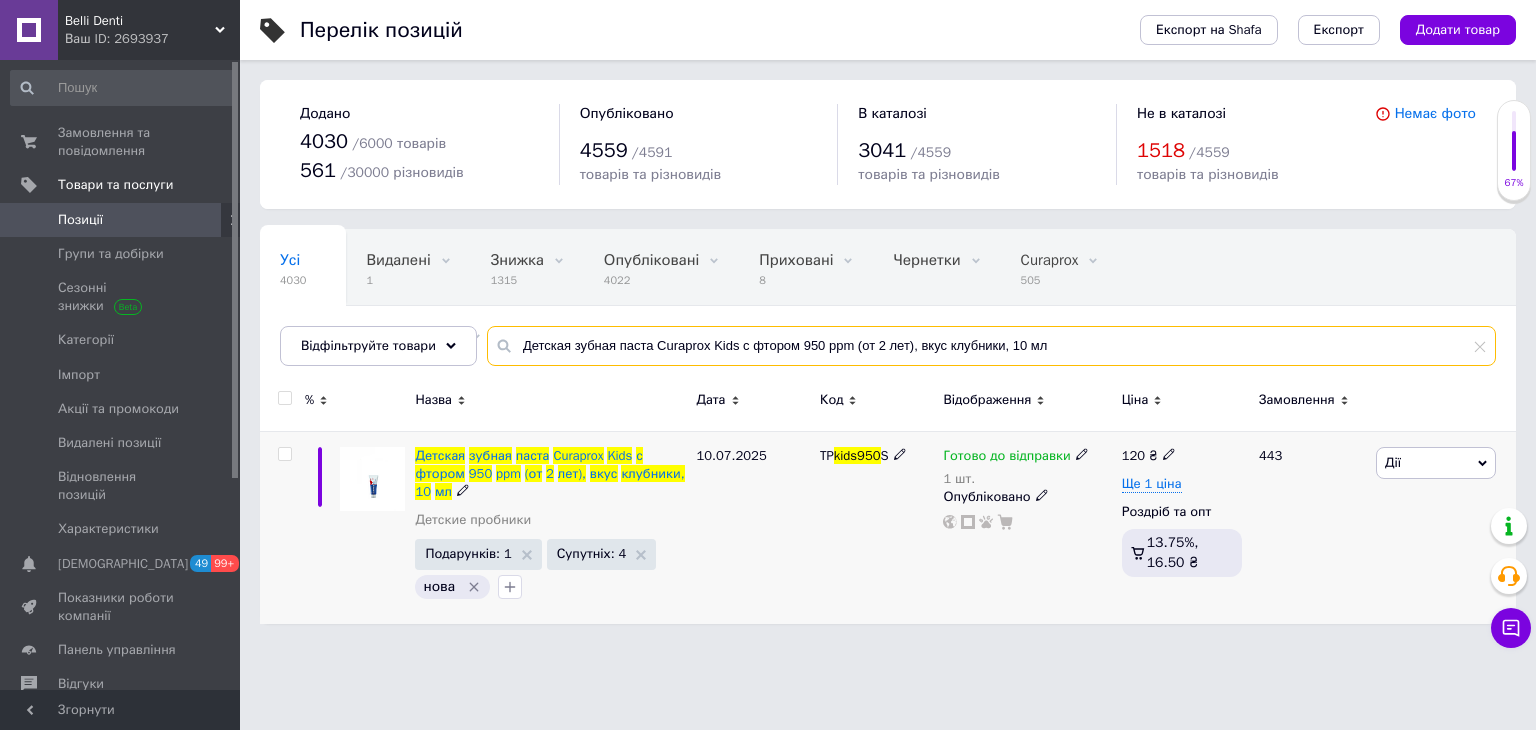 type on "Детская зубная паста Curaprox Kids с фтором 950 ppm (от 2 лет), вкус клубники, 10 мл" 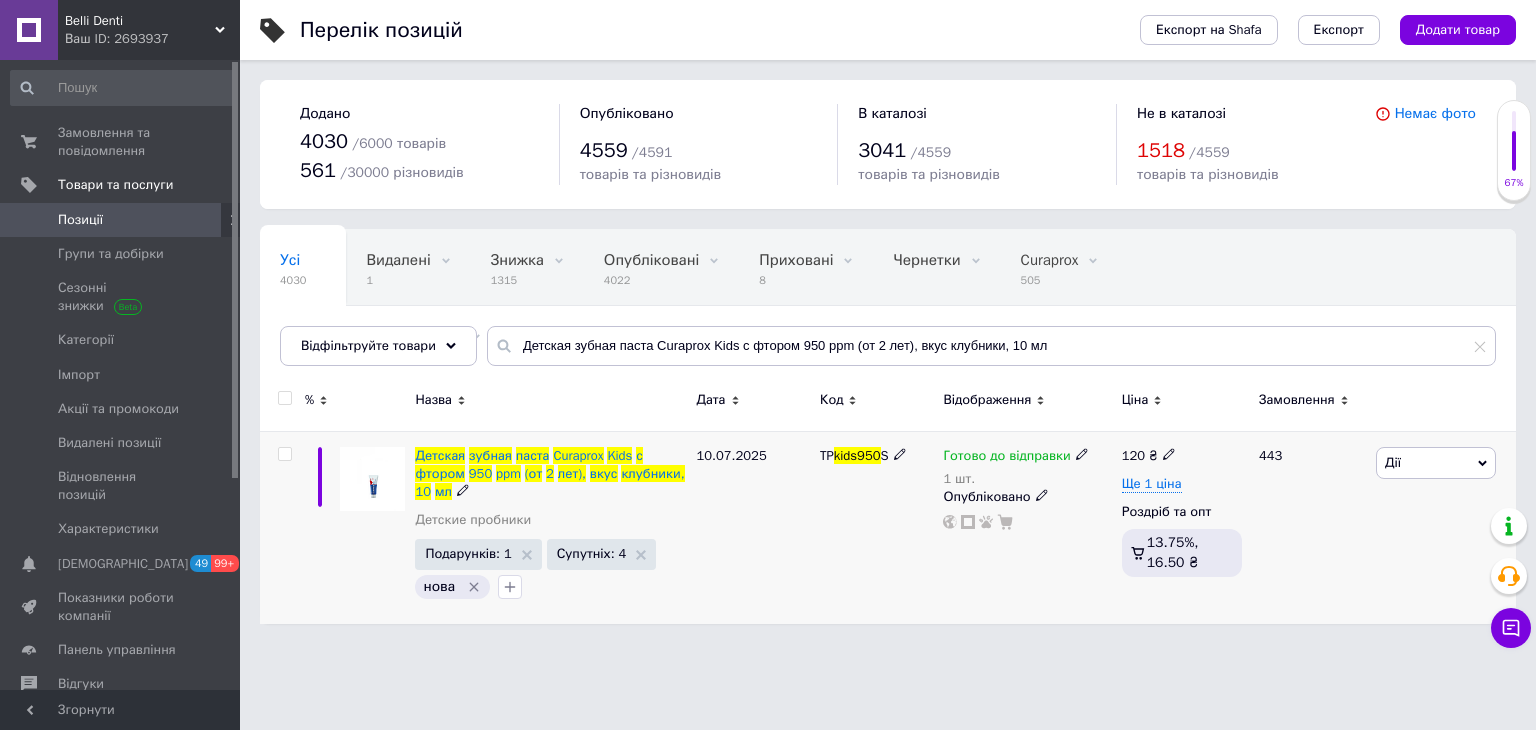 click 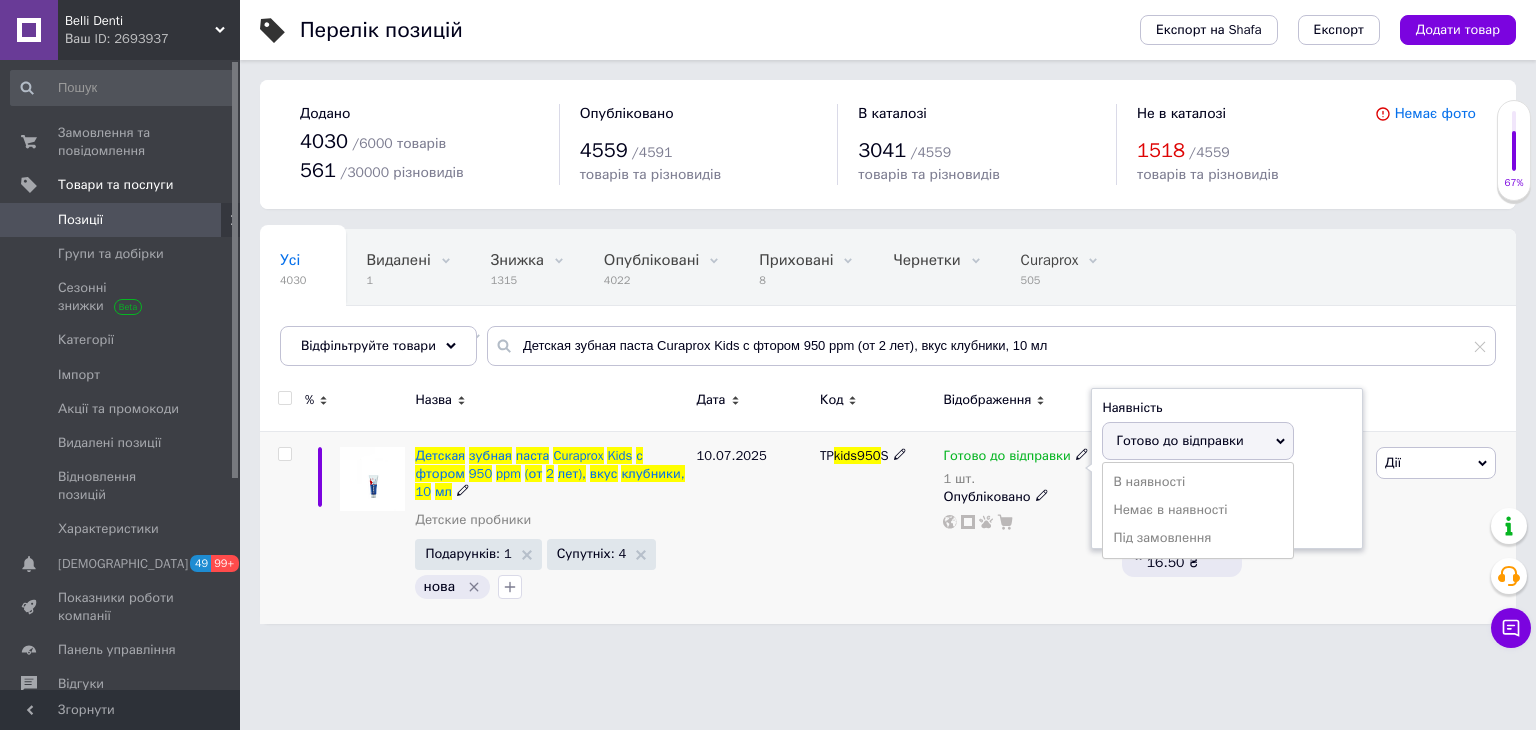 click on "Готово до відправки 1 шт. Наявність Готово до відправки В наявності Немає в наявності Під замовлення Залишки 1 шт. Опубліковано" at bounding box center [1027, 527] 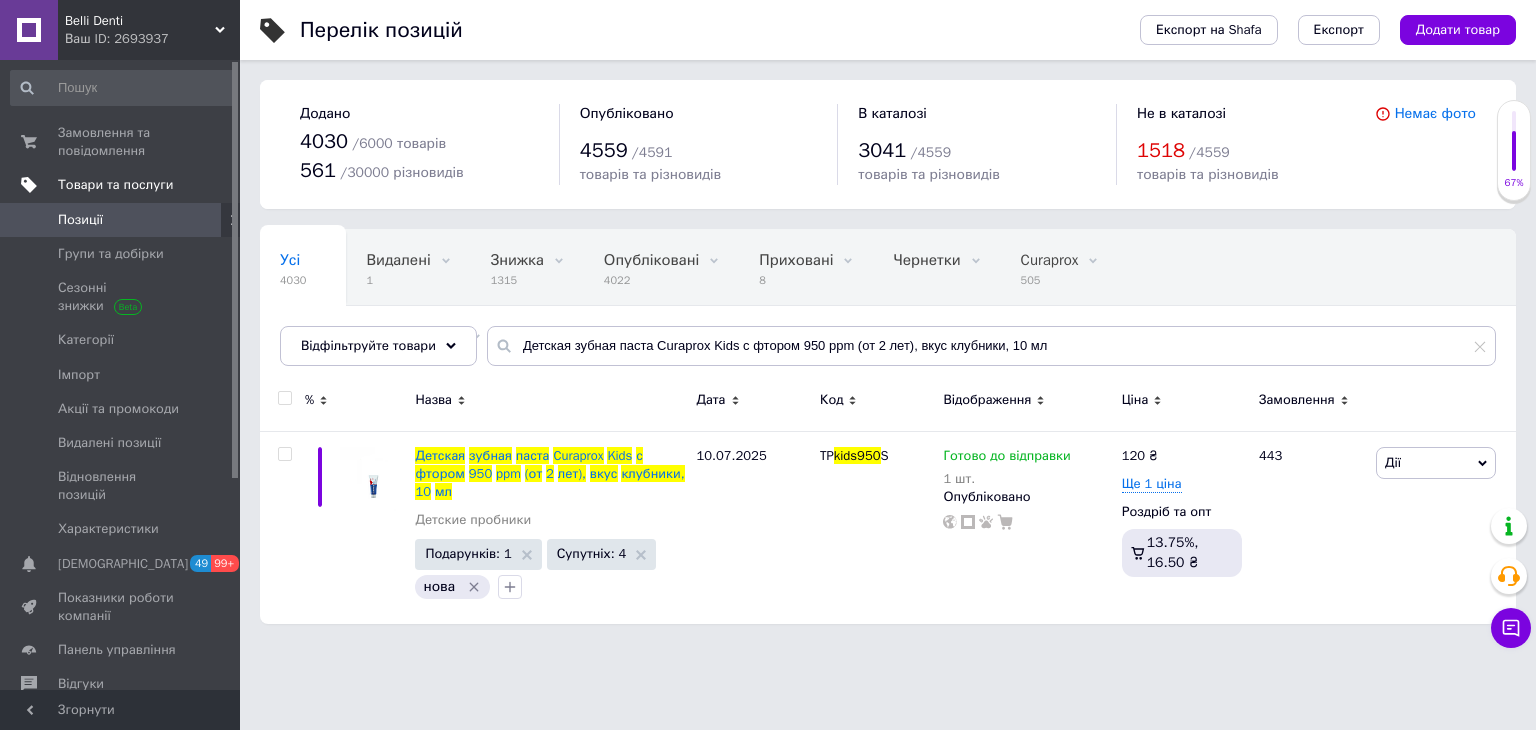 click on "Товари та послуги" at bounding box center (115, 185) 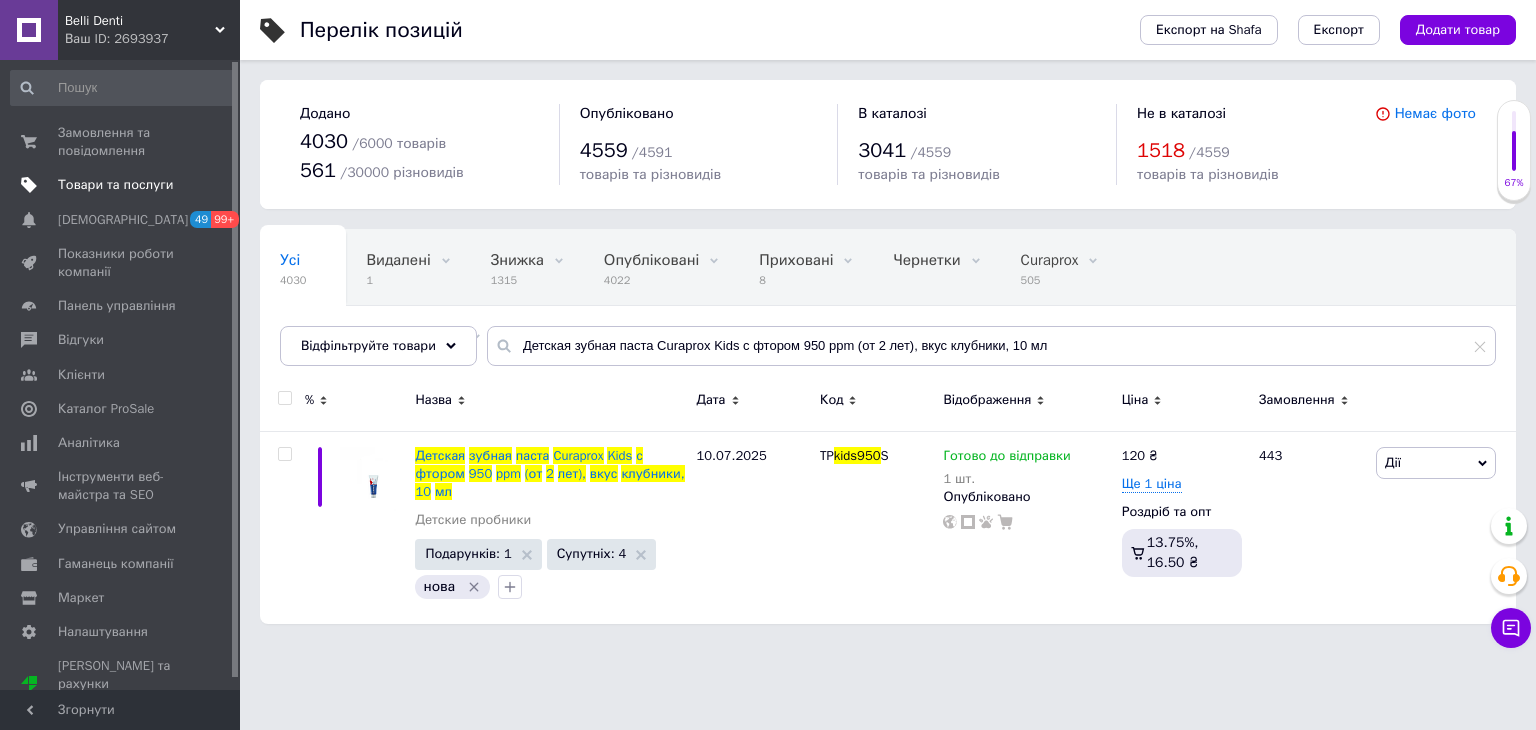 click on "Товари та послуги" at bounding box center (115, 185) 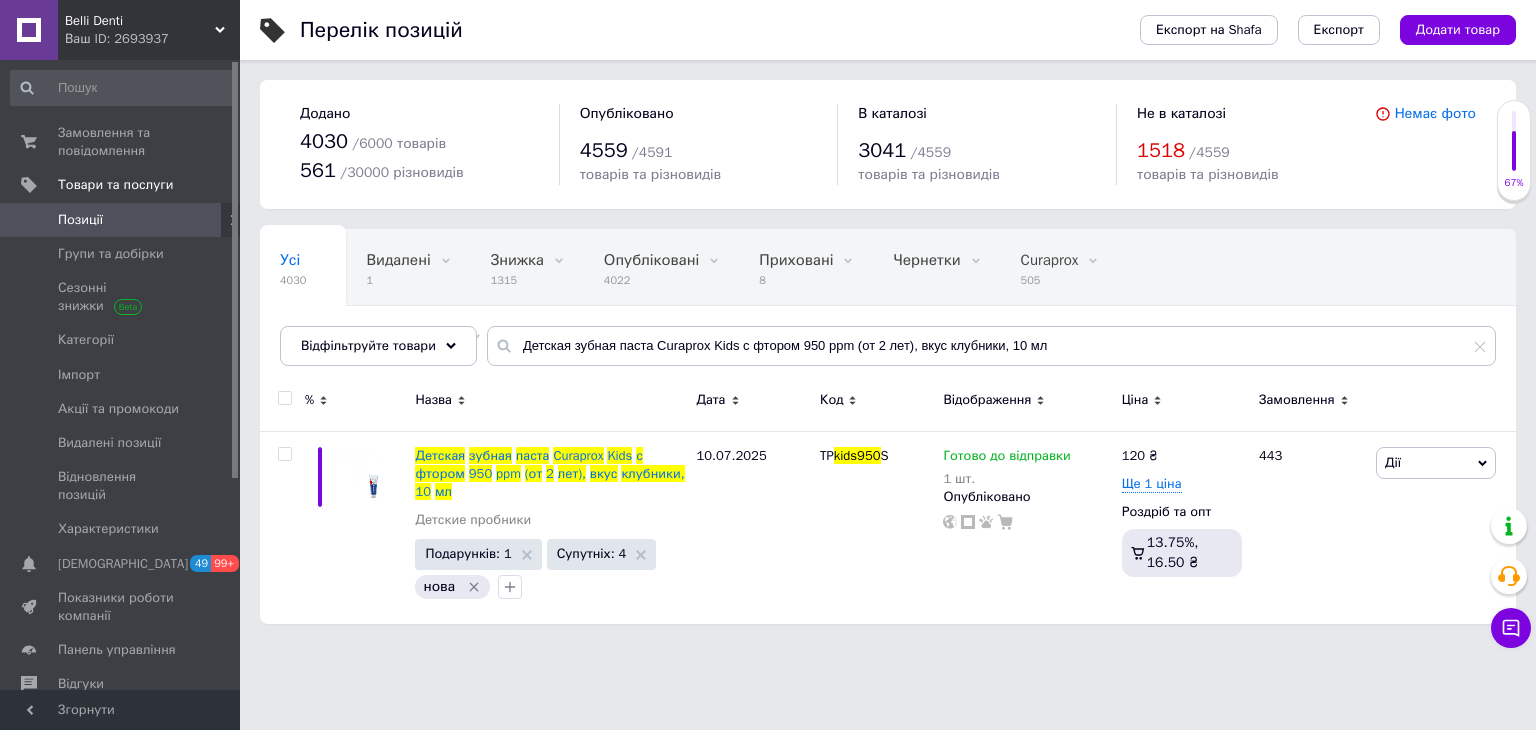click on "Позиції" at bounding box center (80, 220) 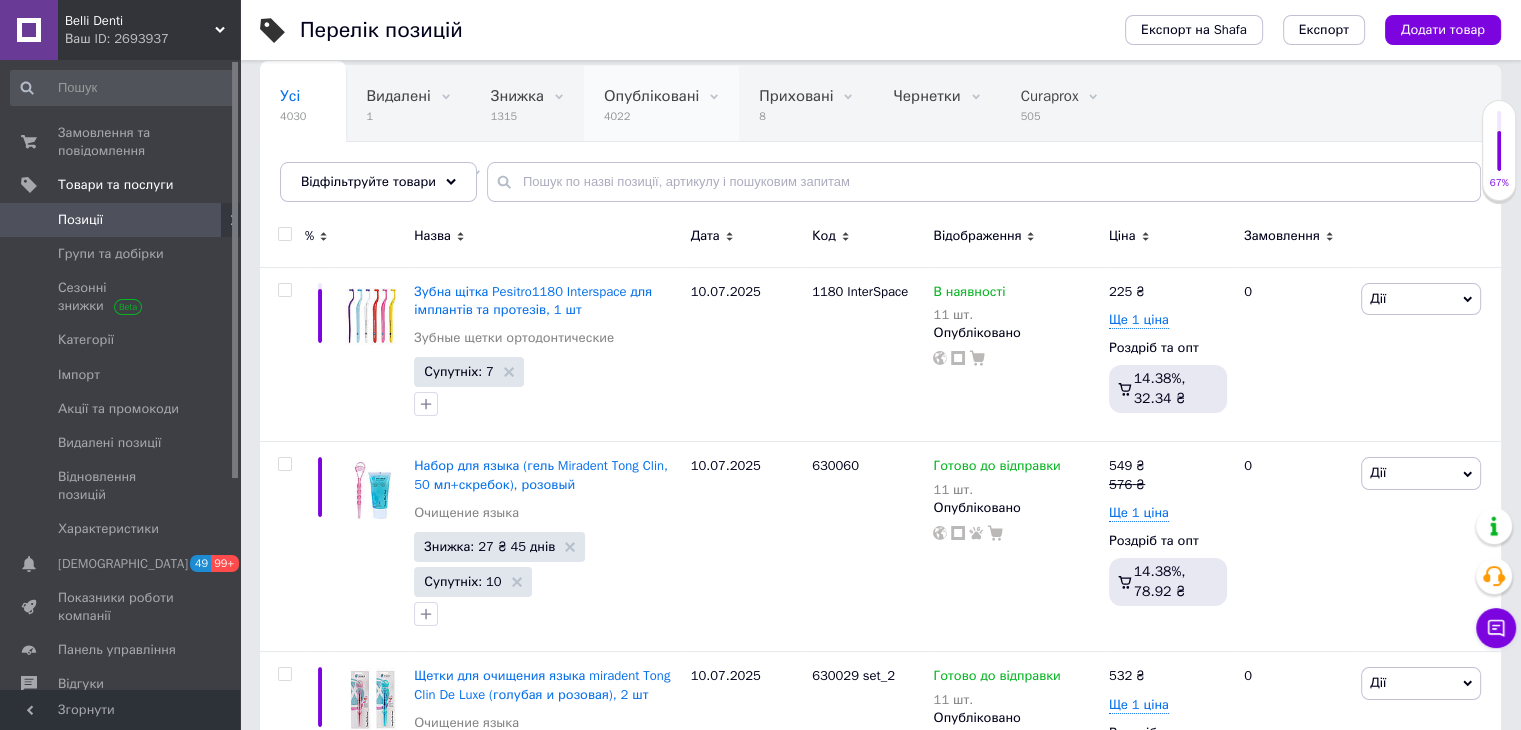 scroll, scrollTop: 200, scrollLeft: 0, axis: vertical 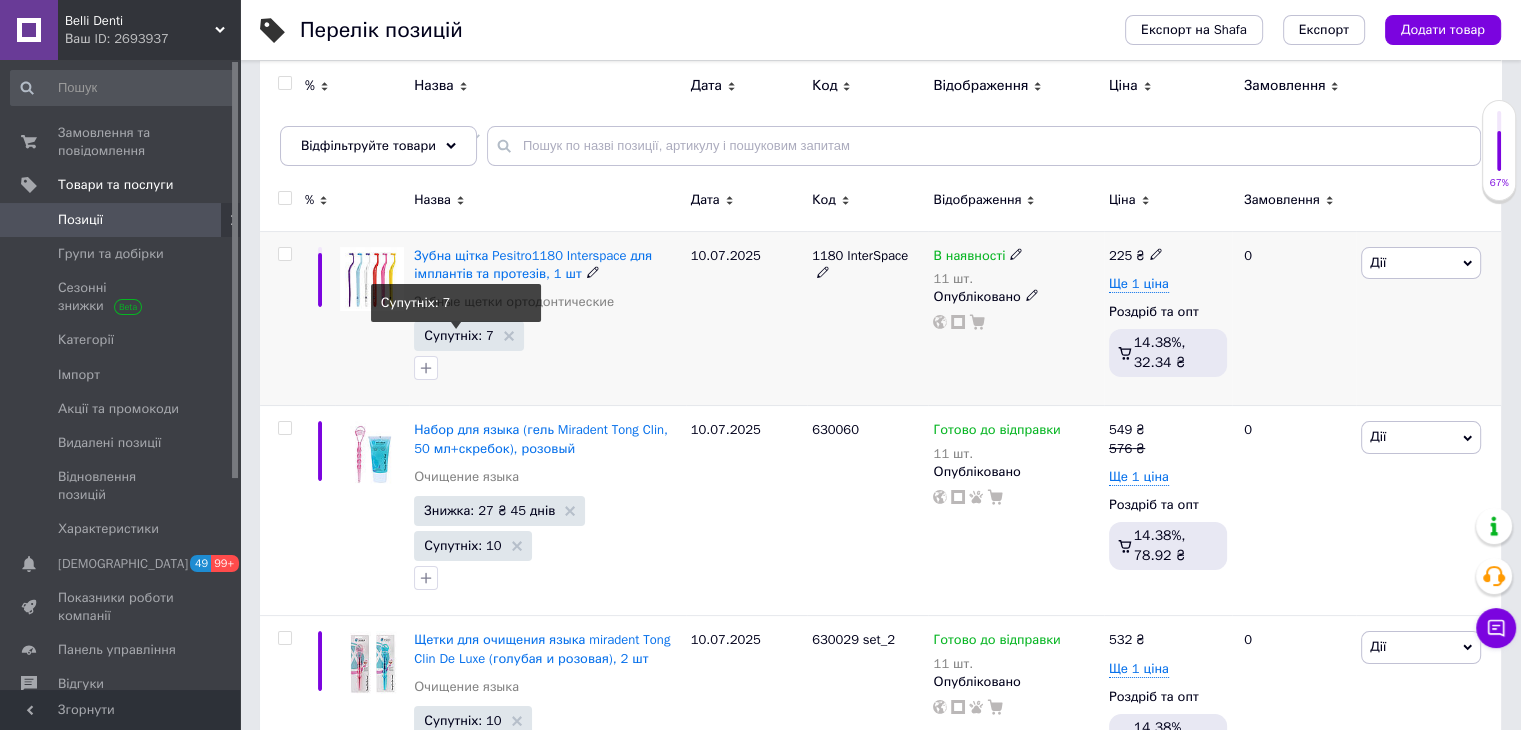 click on "Супутніх: 7" at bounding box center [459, 335] 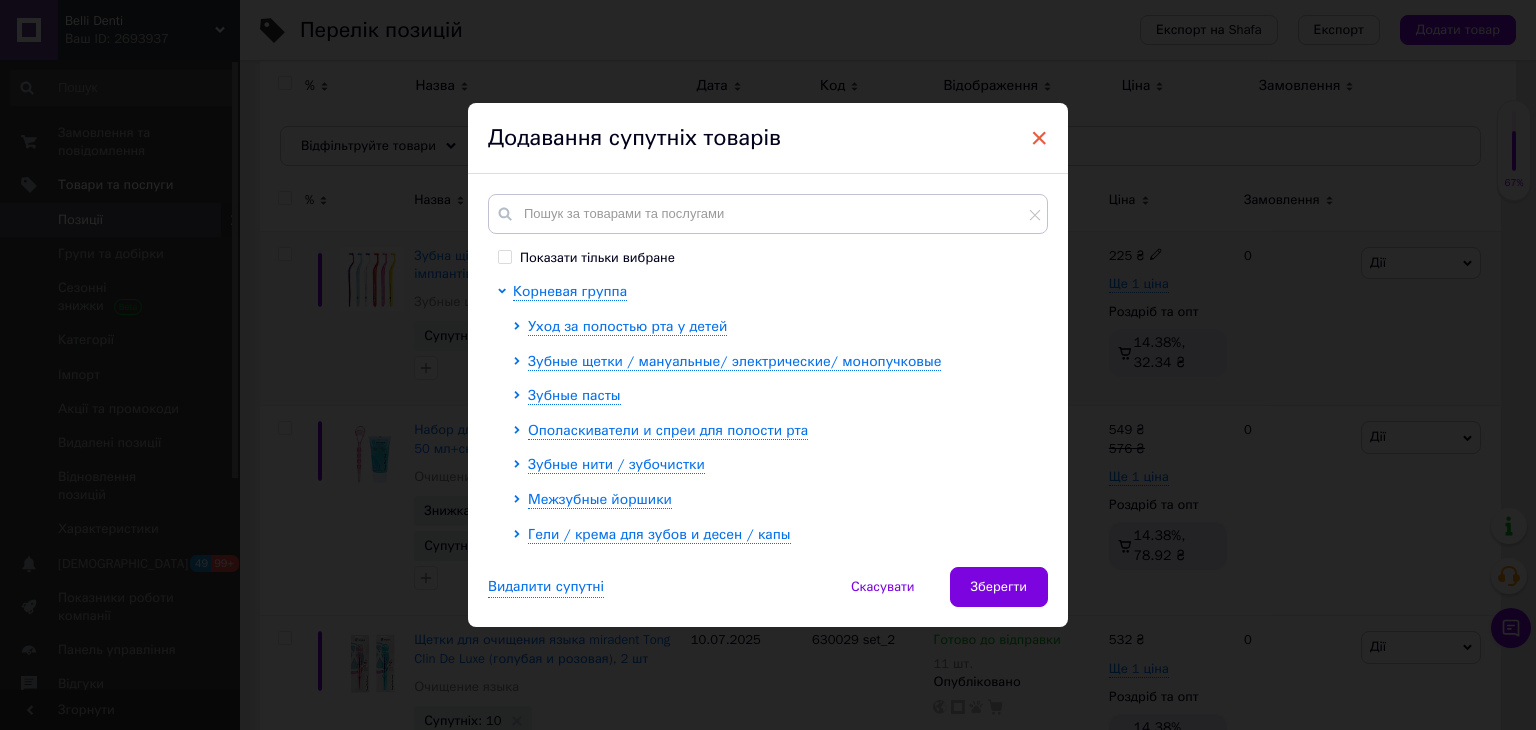 click on "×" at bounding box center (1039, 138) 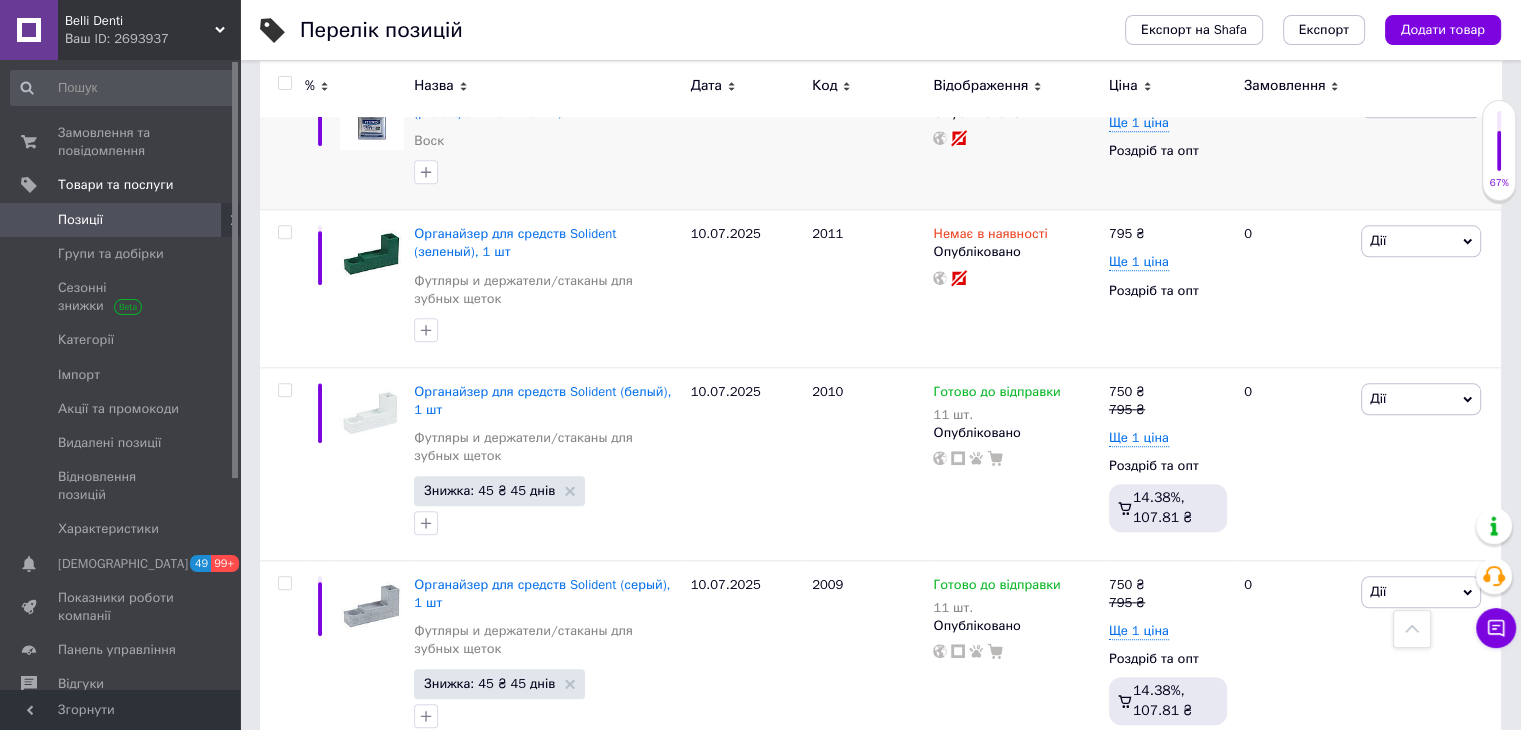 scroll, scrollTop: 2000, scrollLeft: 0, axis: vertical 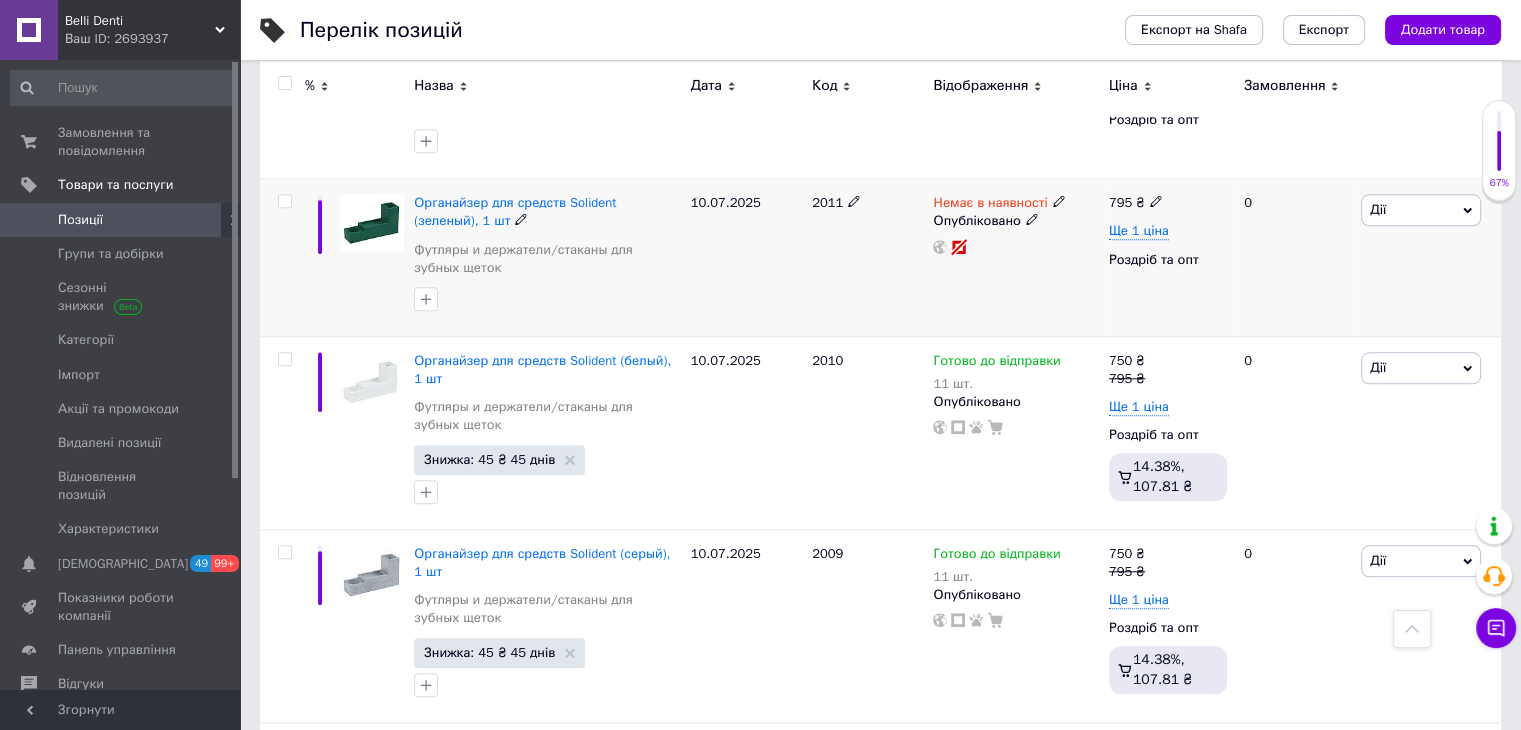 click 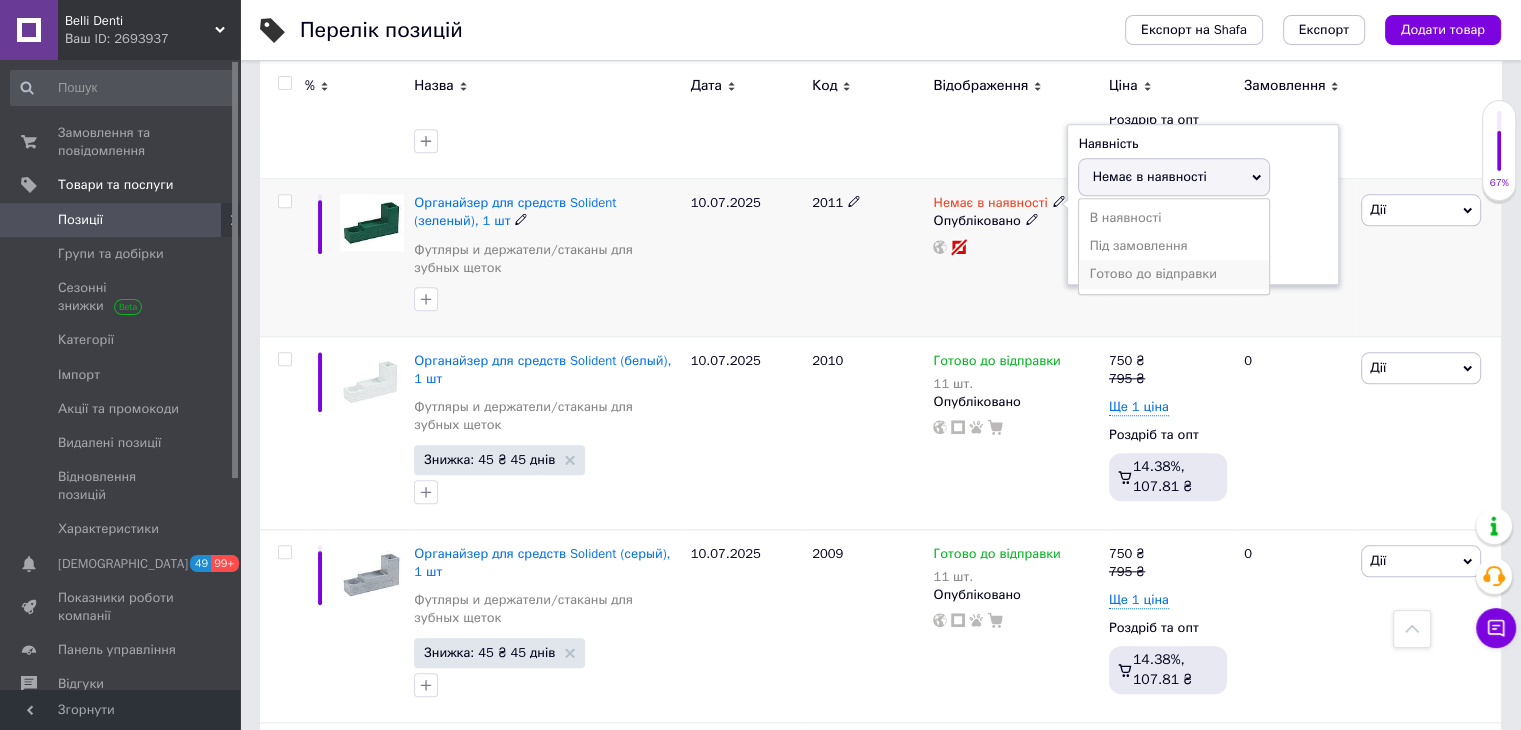 click on "Готово до відправки" at bounding box center [1174, 274] 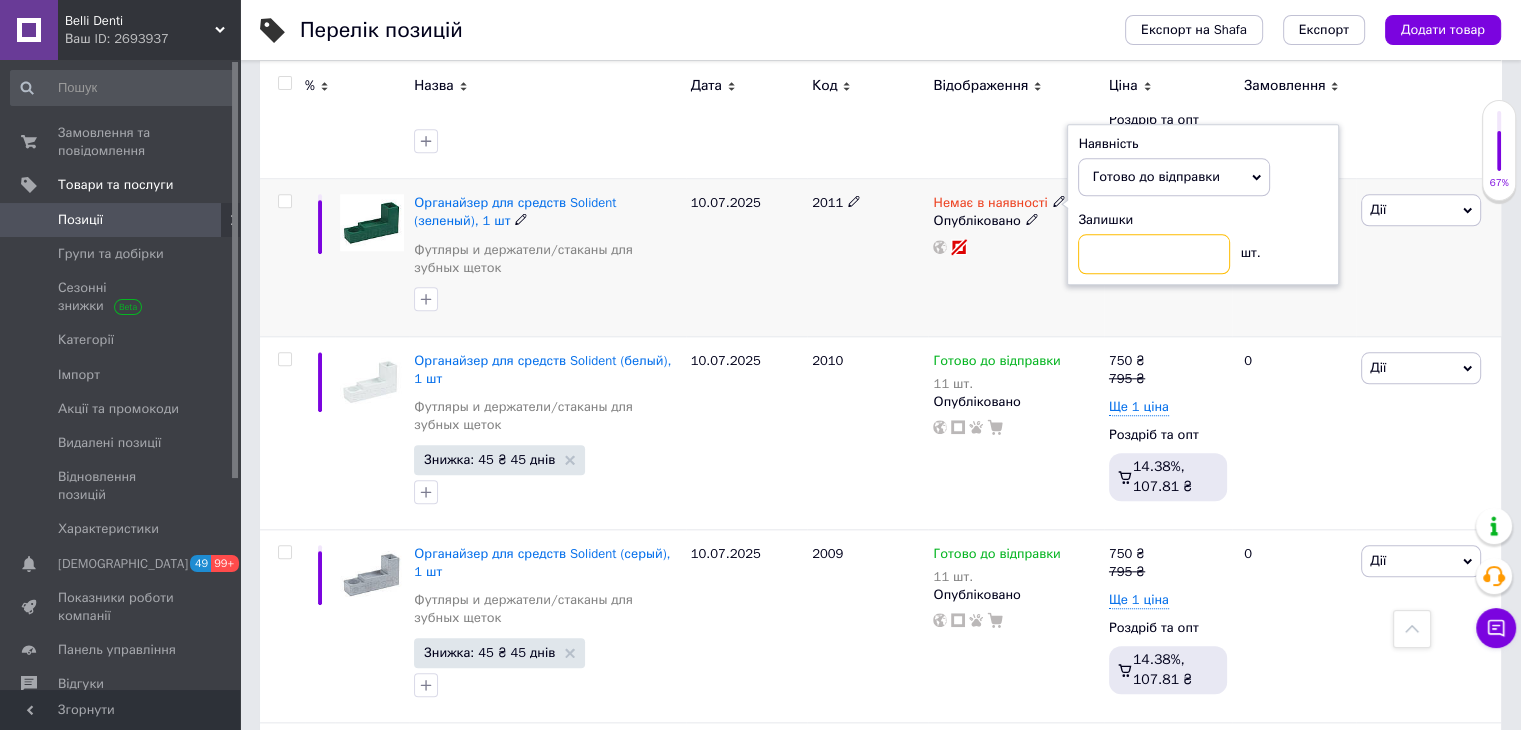 click at bounding box center (1154, 254) 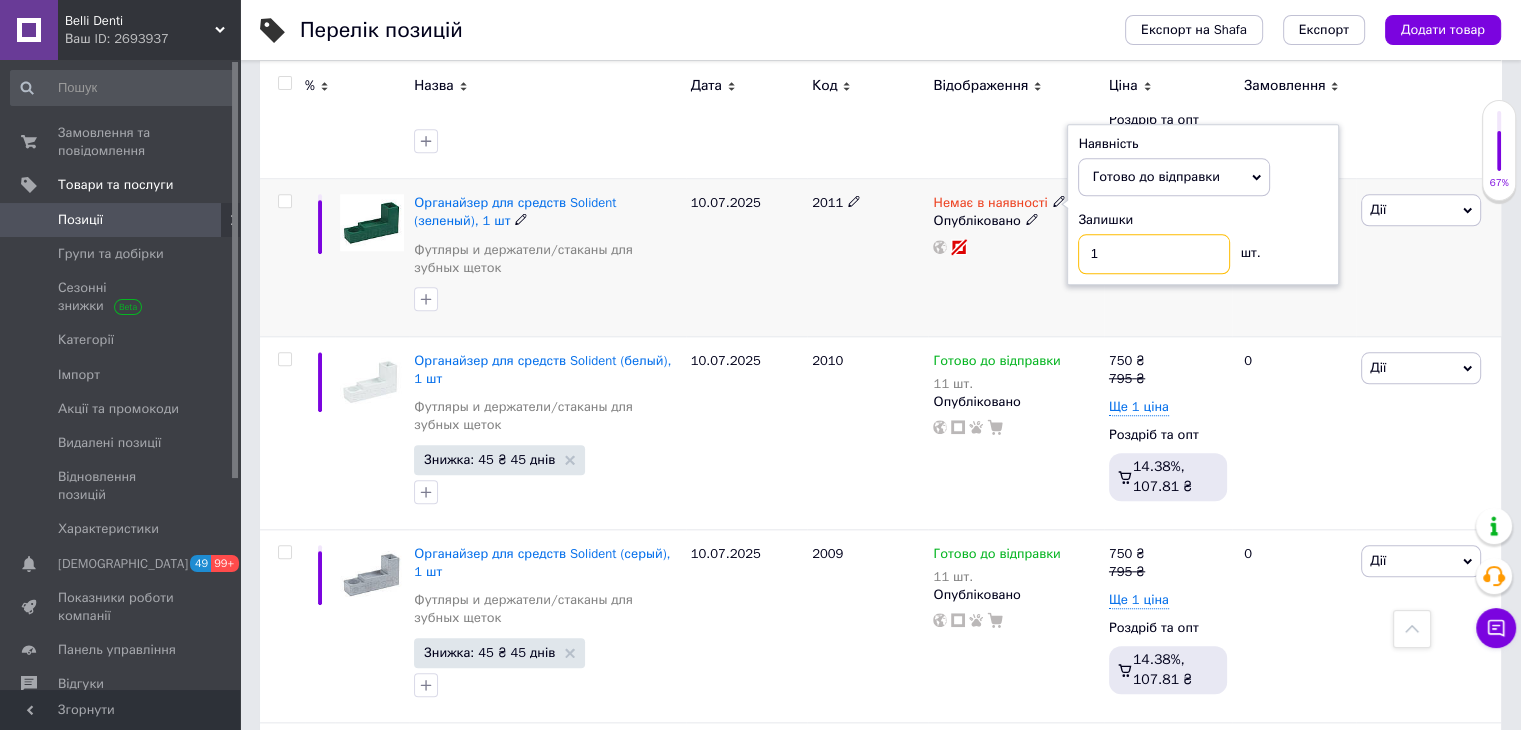 type on "1" 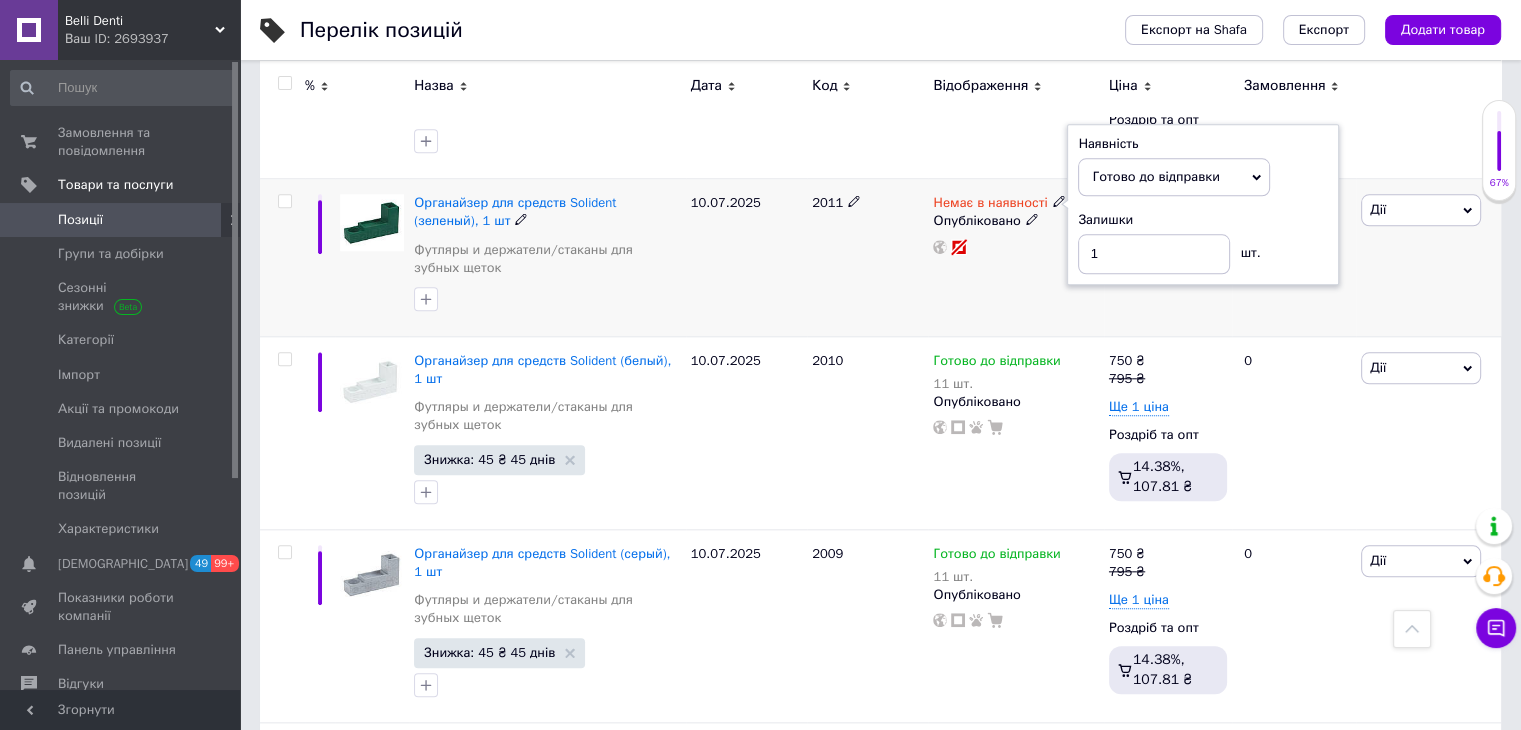click on "Немає в наявності Наявність Готово до відправки В наявності Немає в наявності Під замовлення Залишки 1 шт. Опубліковано" at bounding box center (1015, 258) 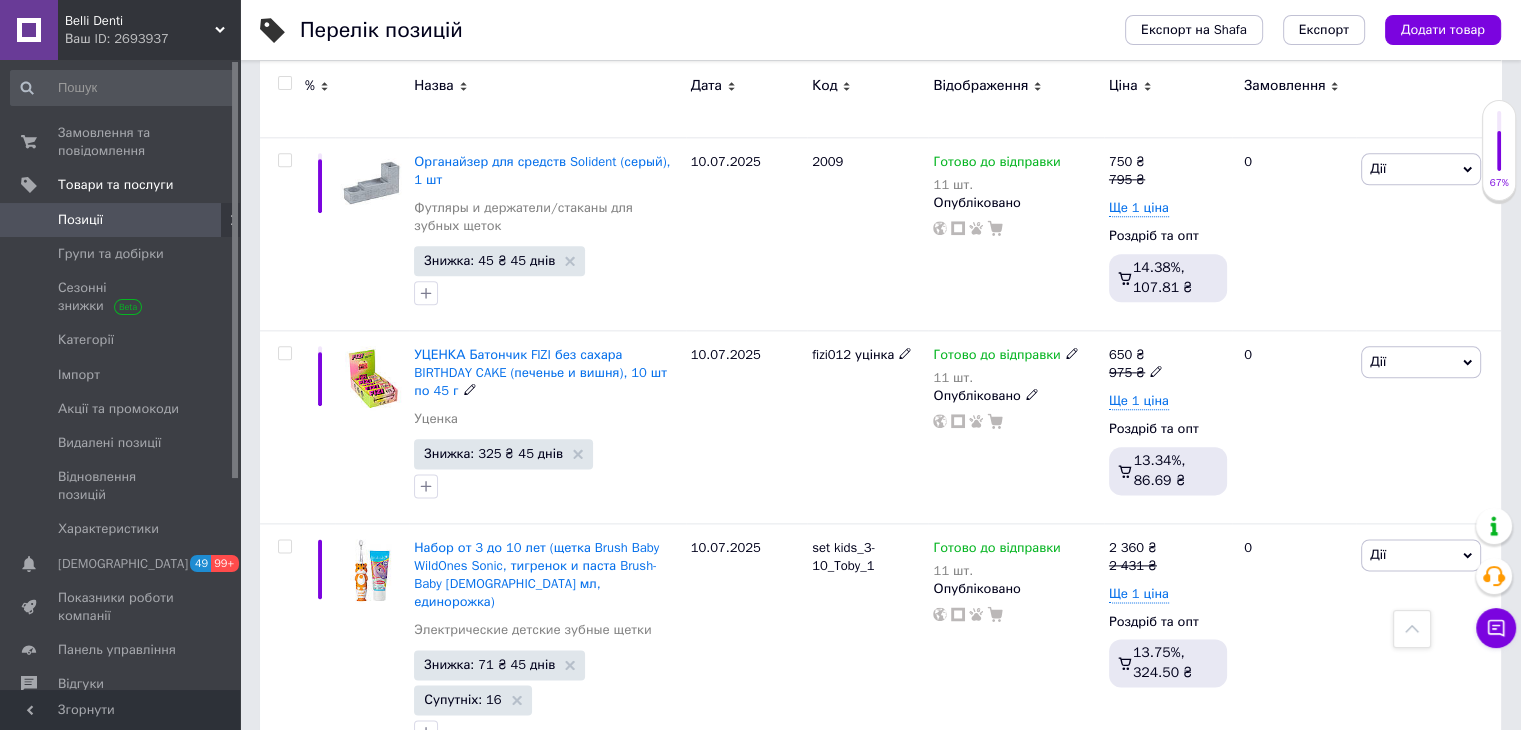 scroll, scrollTop: 1692, scrollLeft: 0, axis: vertical 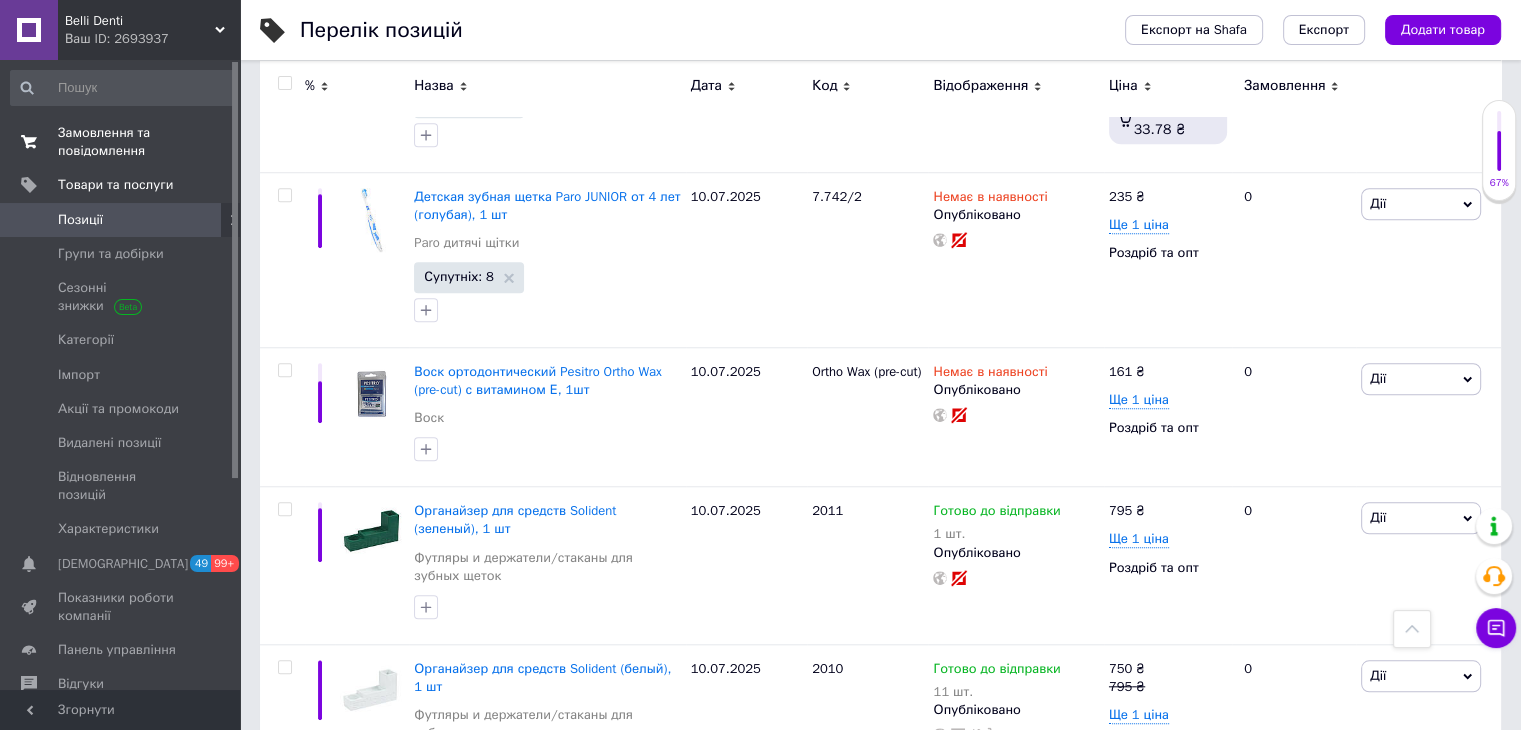 click on "Замовлення та повідомлення" at bounding box center (121, 142) 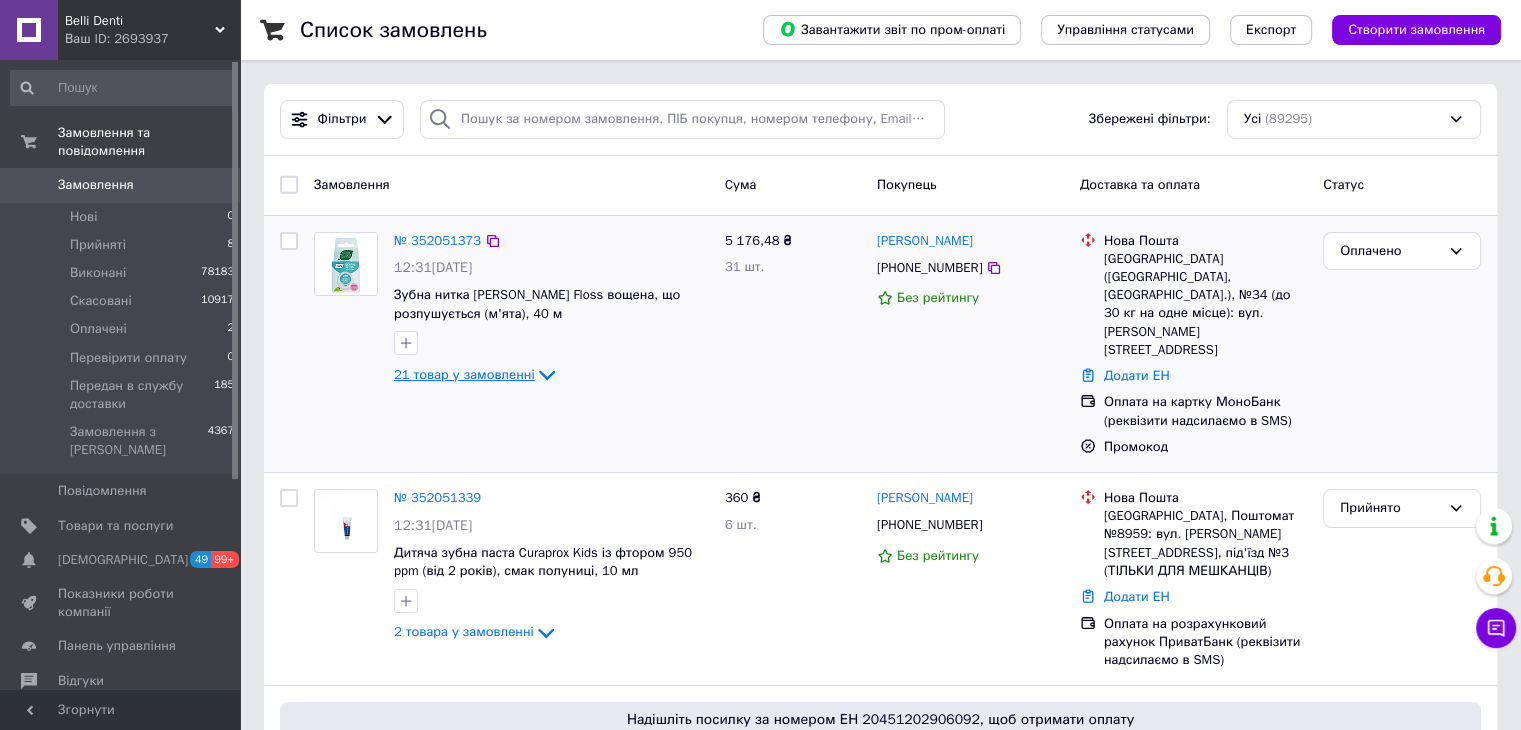 click 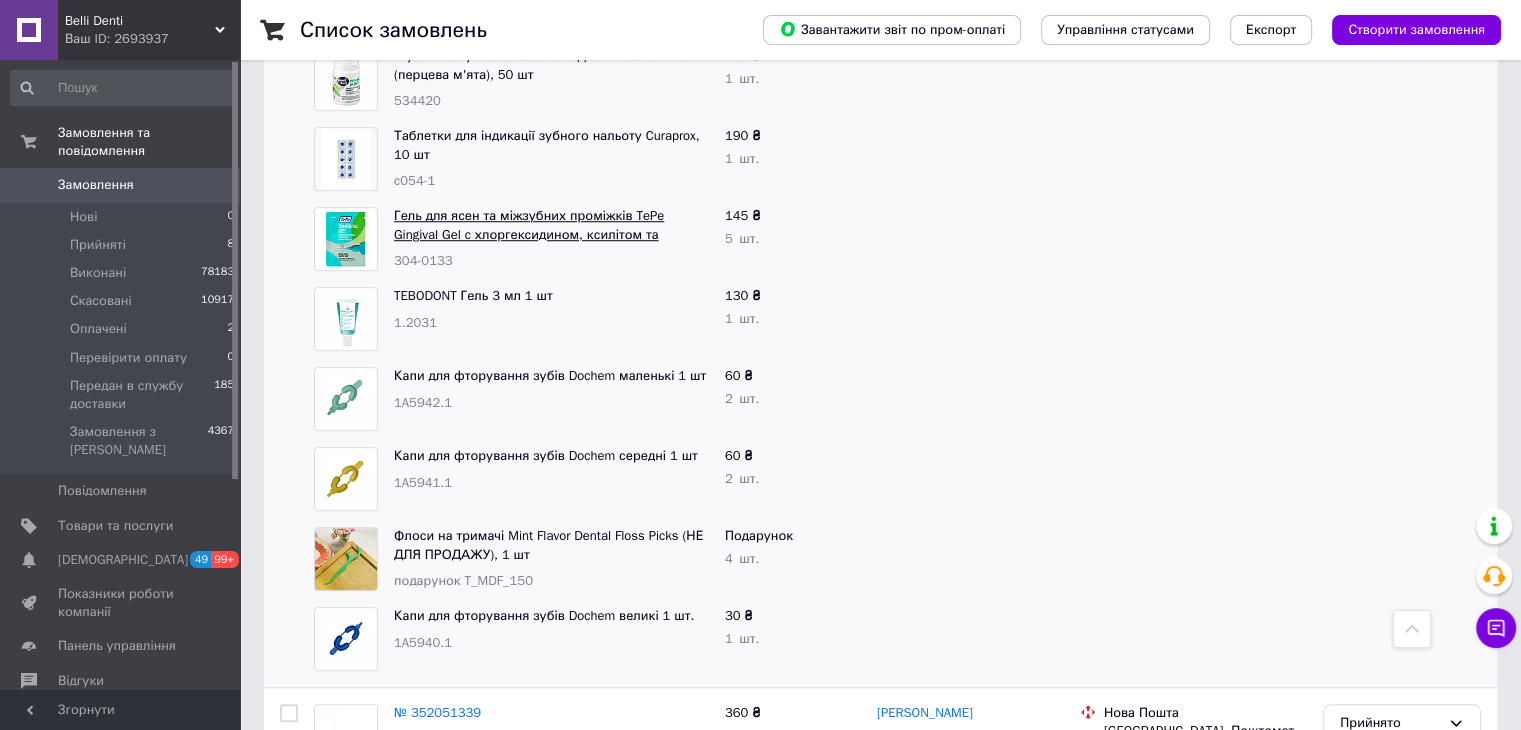 scroll, scrollTop: 1500, scrollLeft: 0, axis: vertical 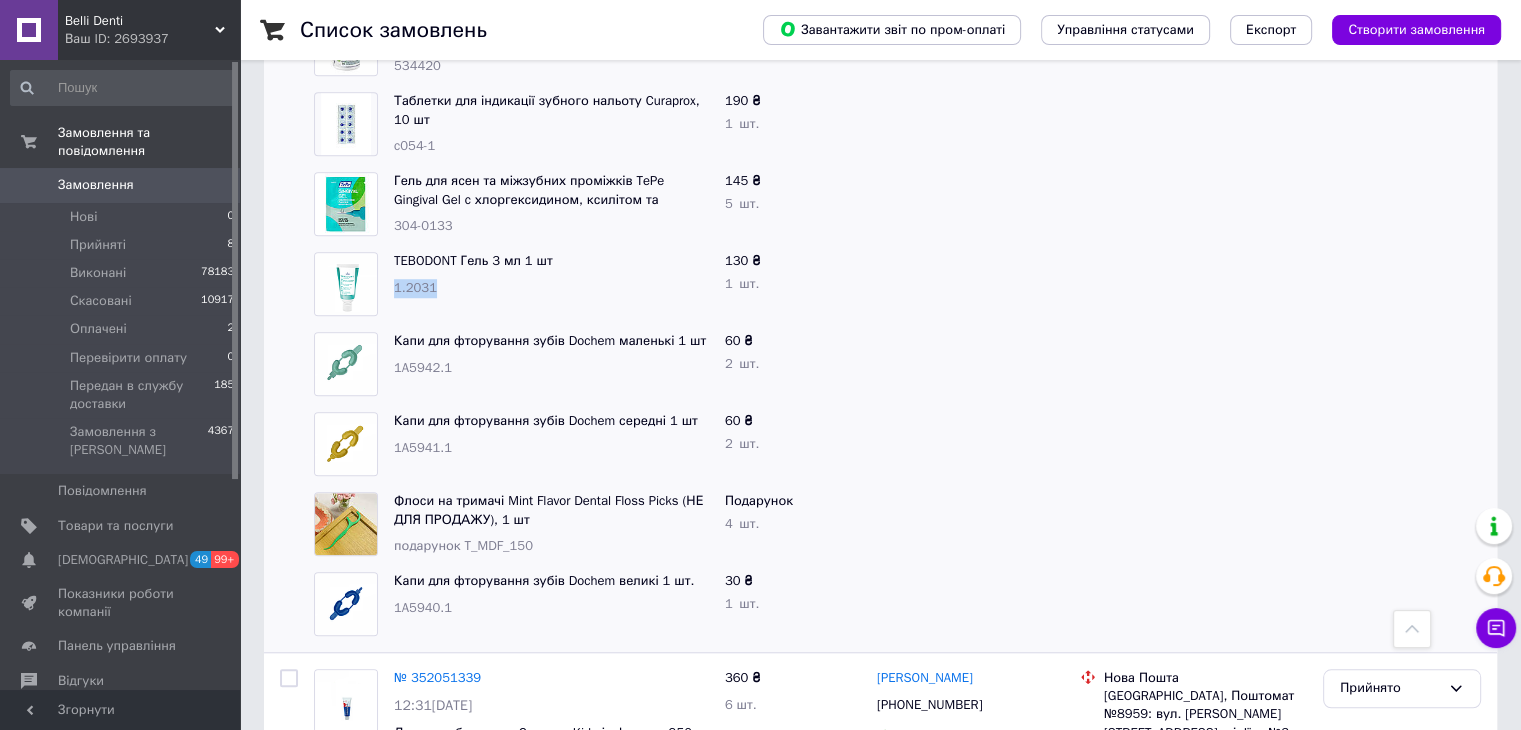 drag, startPoint x: 448, startPoint y: 262, endPoint x: 390, endPoint y: 255, distance: 58.420887 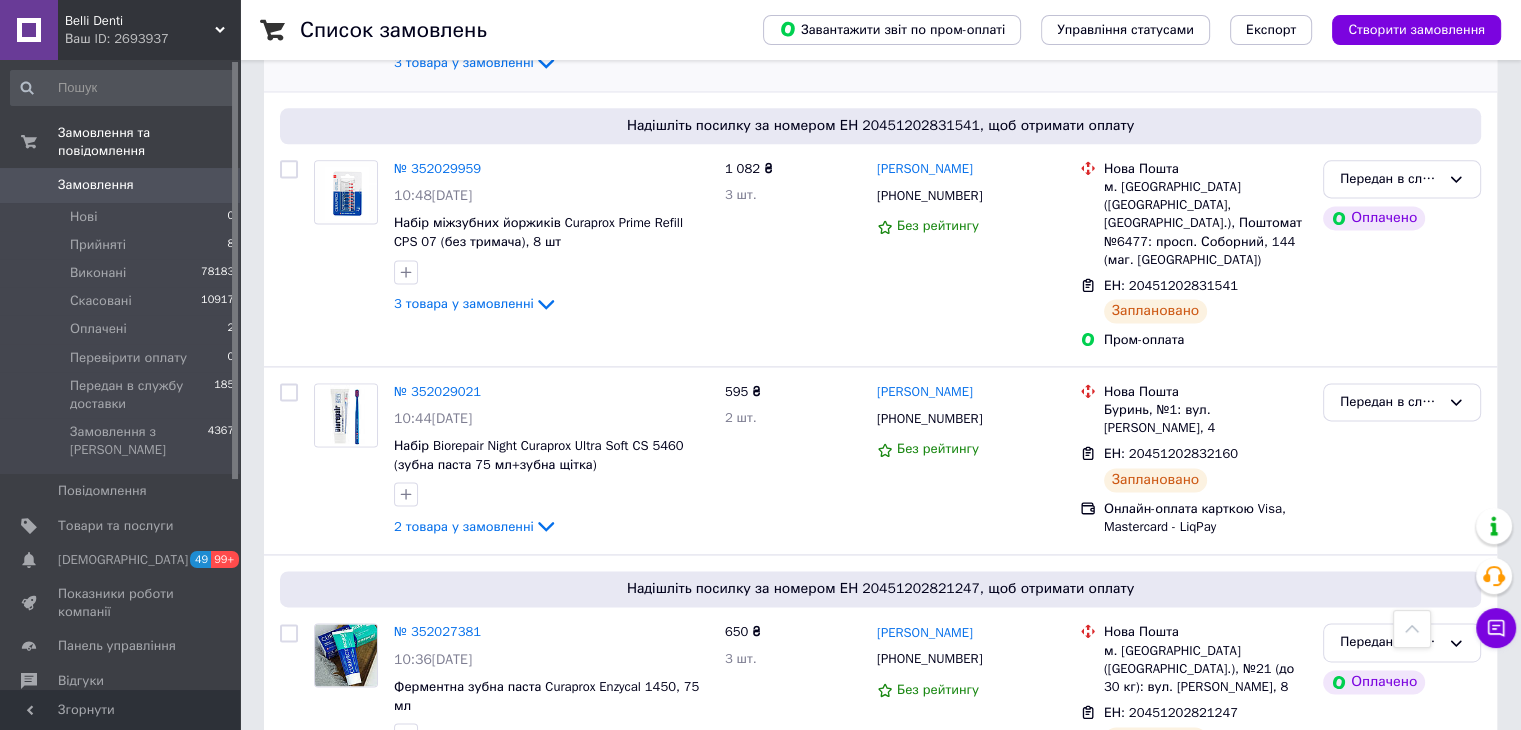 scroll, scrollTop: 2700, scrollLeft: 0, axis: vertical 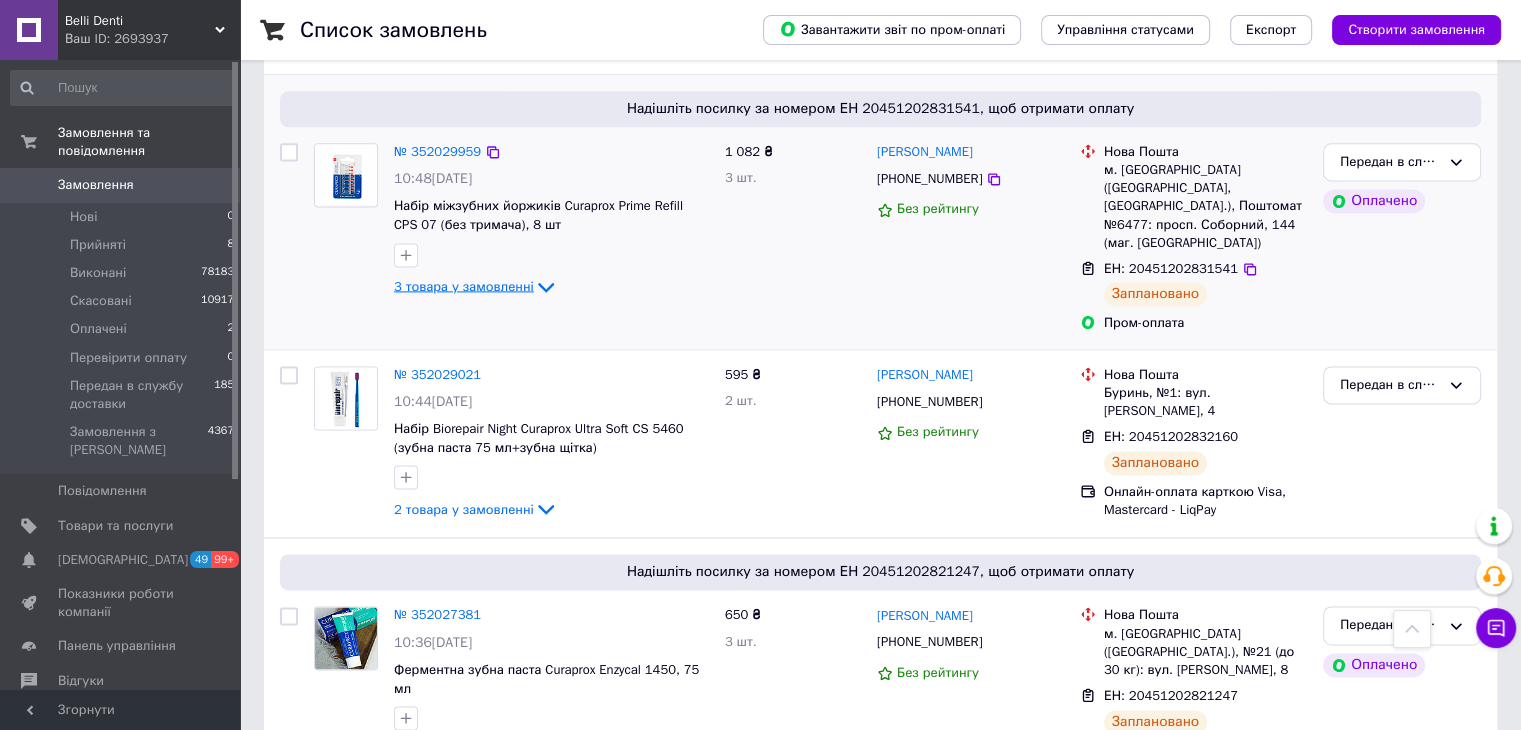 click 